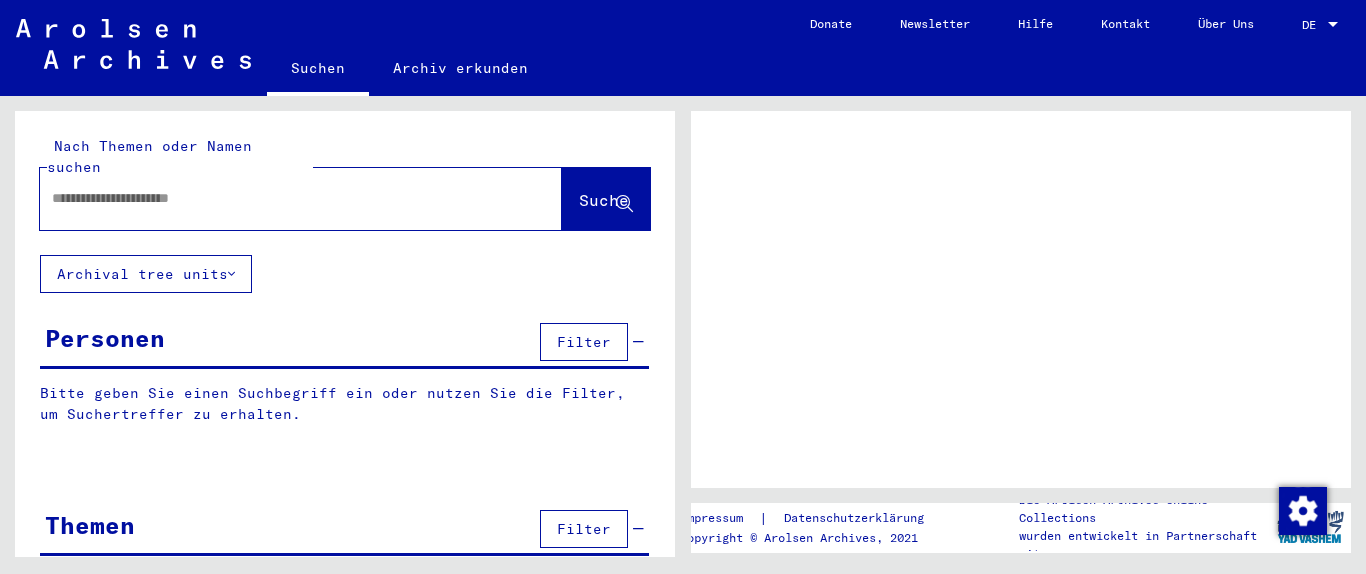 scroll, scrollTop: 0, scrollLeft: 0, axis: both 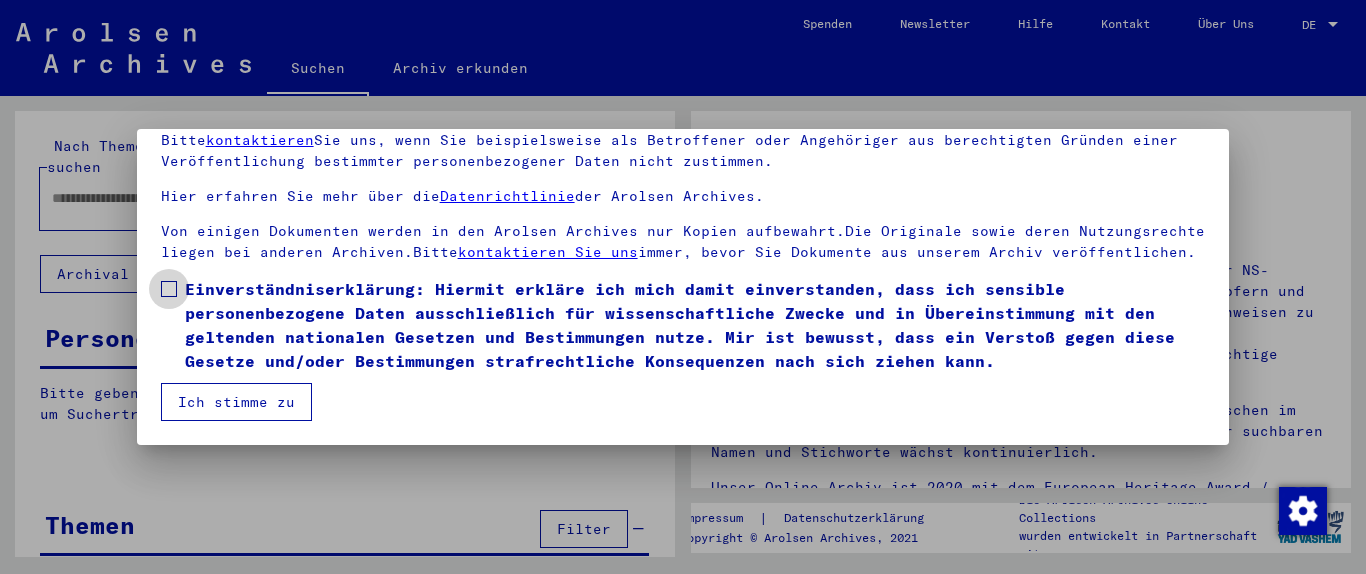 click at bounding box center (169, 289) 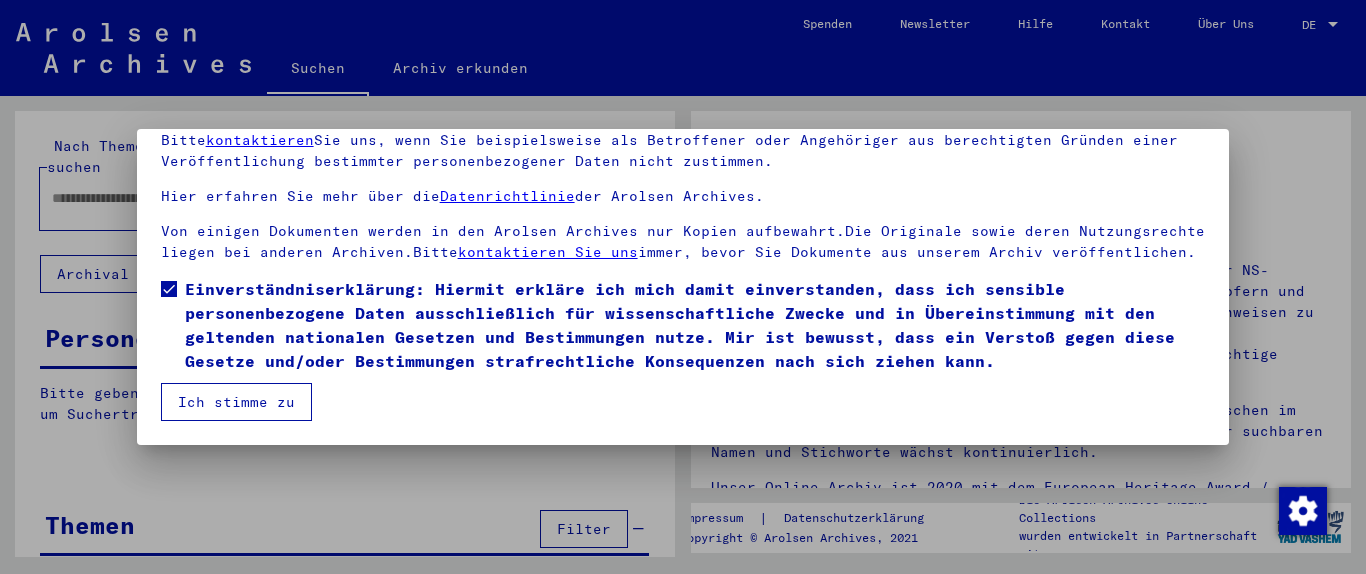 click on "Ich stimme zu" at bounding box center (236, 402) 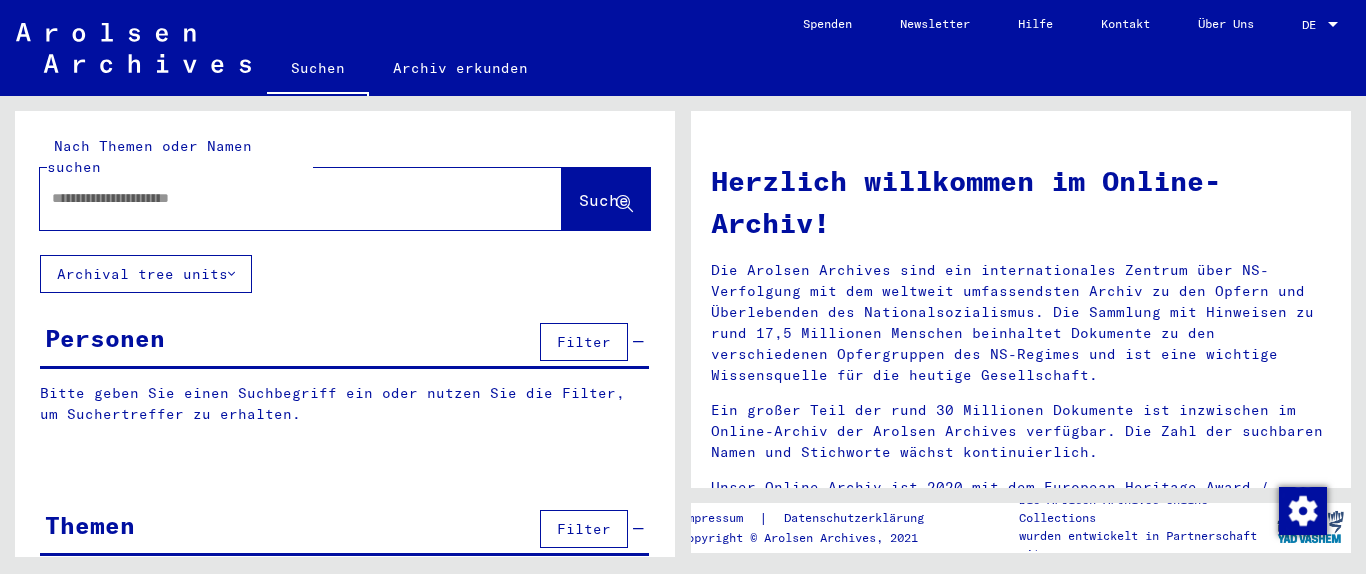 click at bounding box center [277, 198] 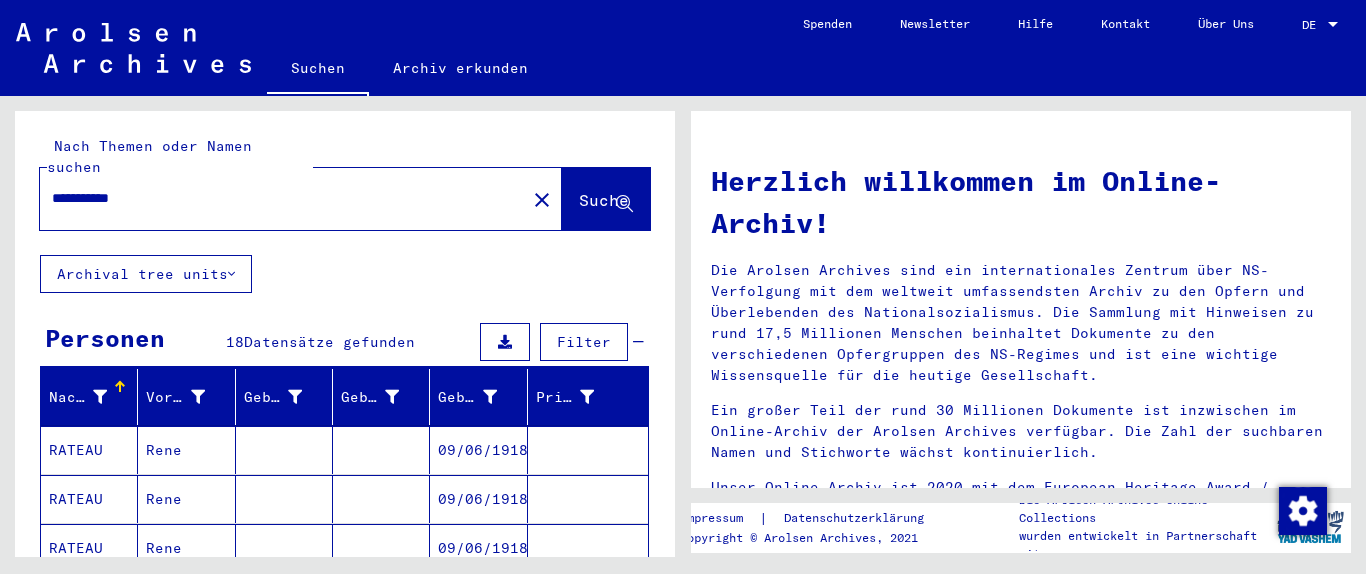 click at bounding box center [381, 499] 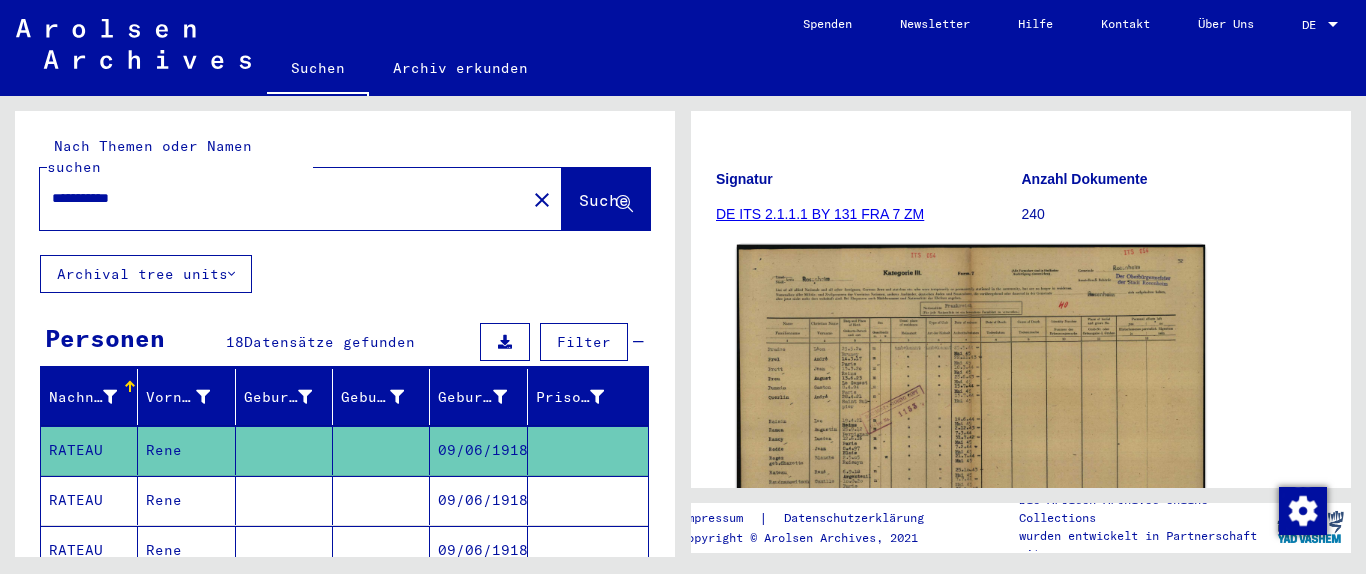 scroll, scrollTop: 324, scrollLeft: 0, axis: vertical 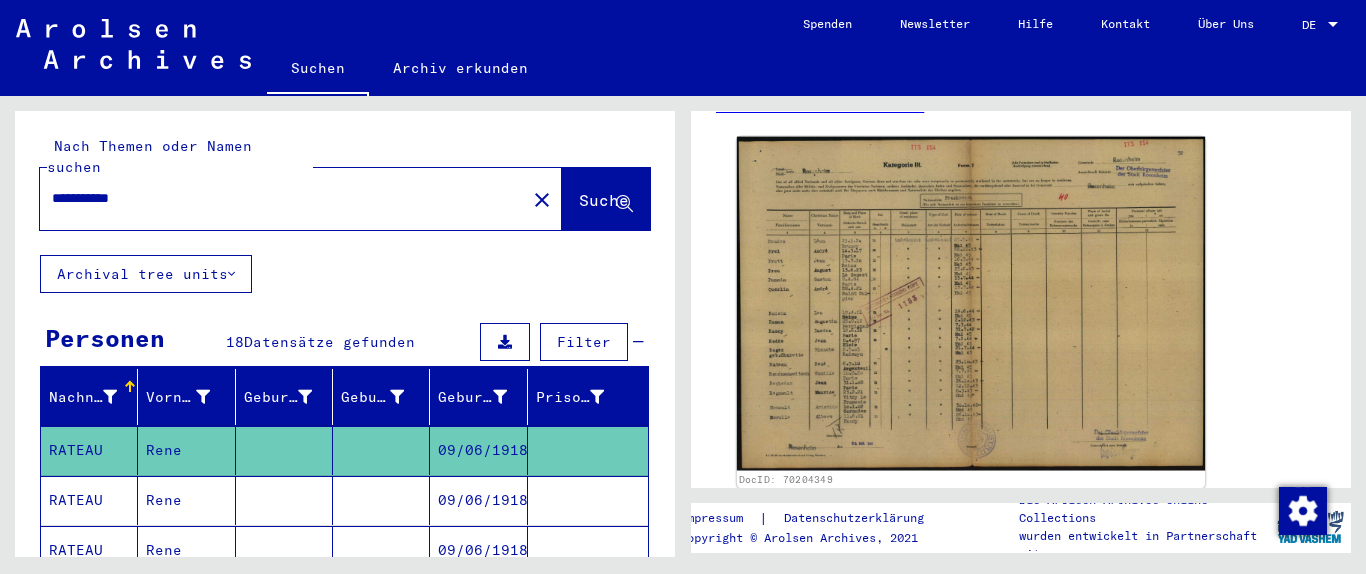 click 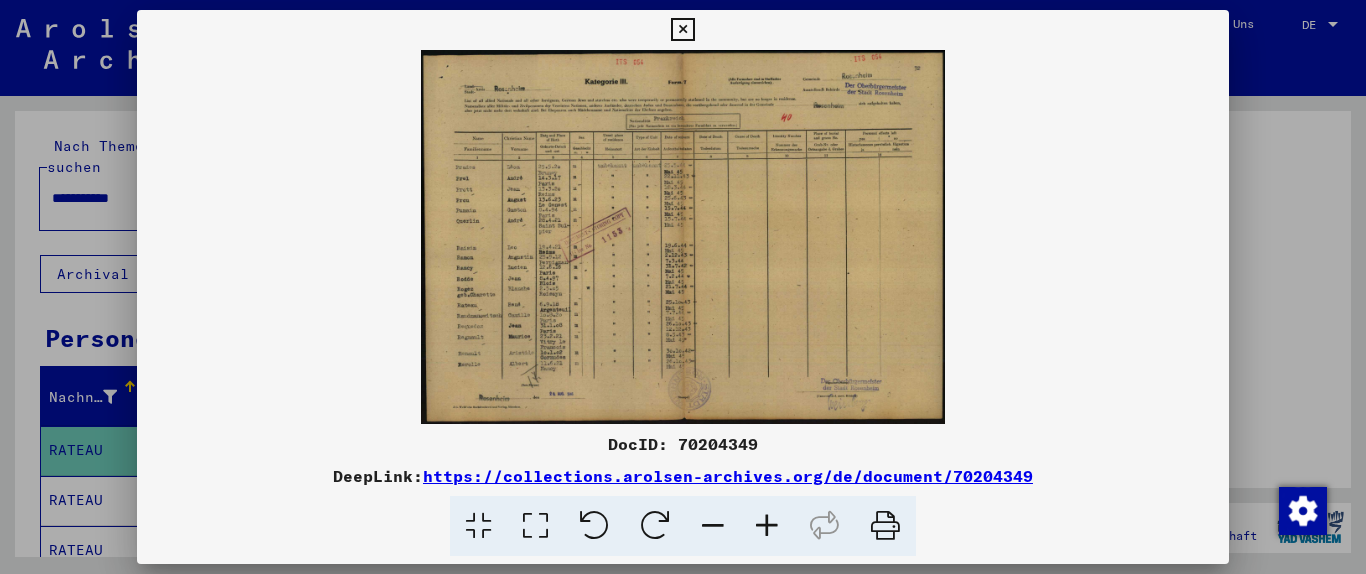 click at bounding box center (767, 526) 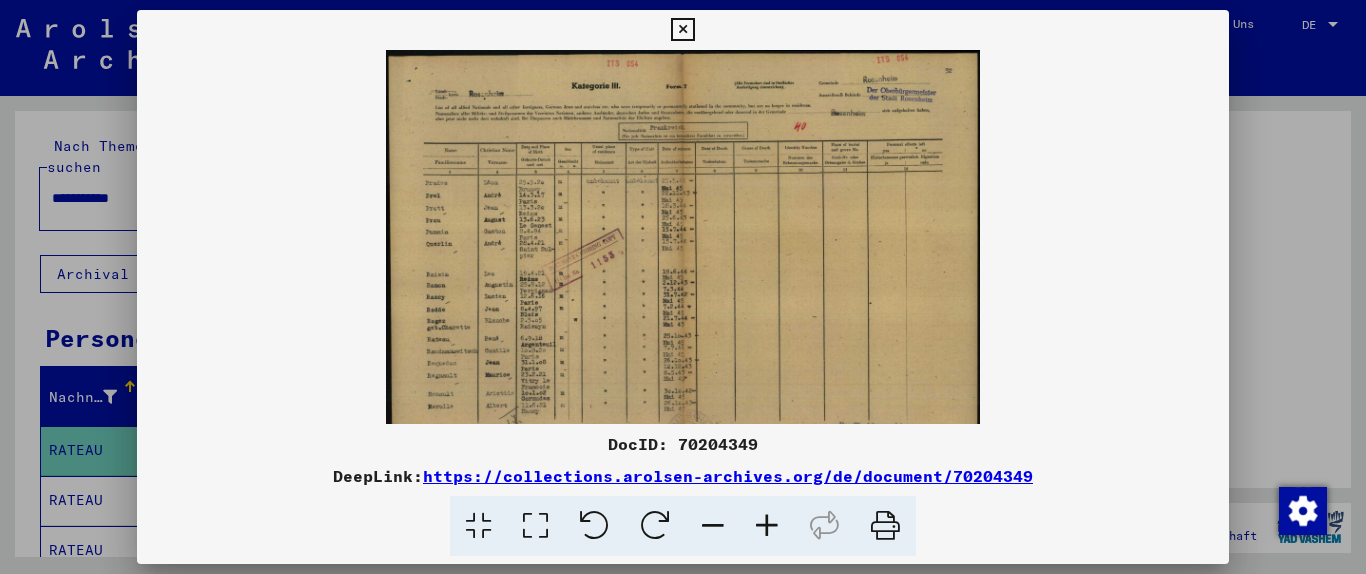 click at bounding box center (767, 526) 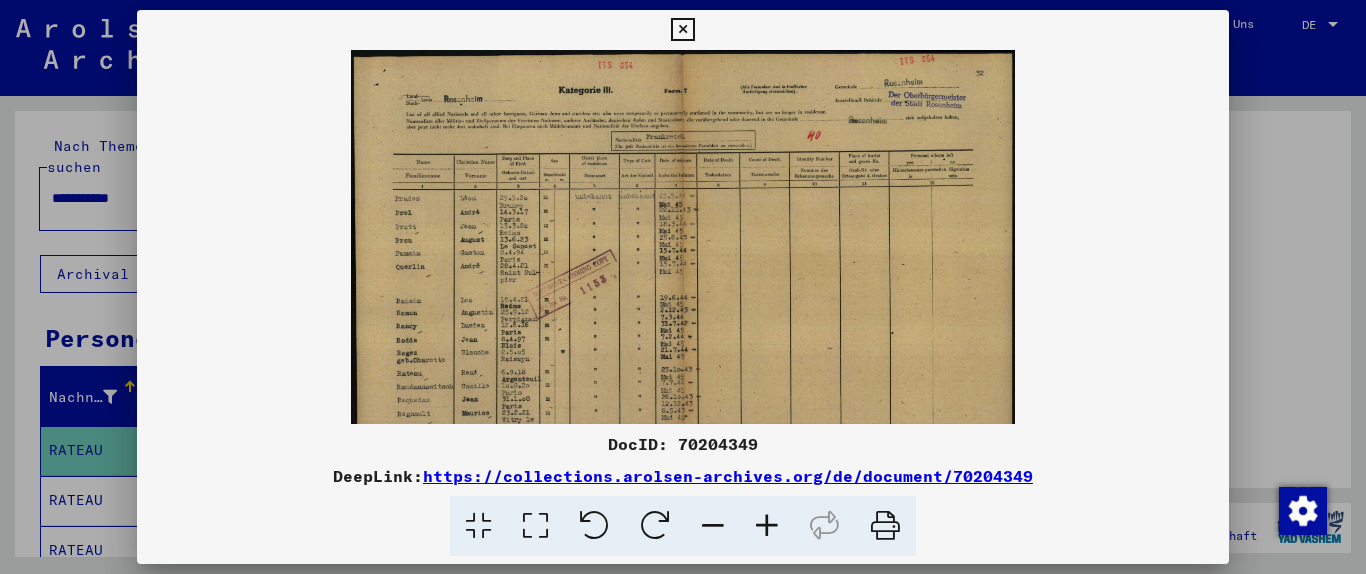 click at bounding box center (767, 526) 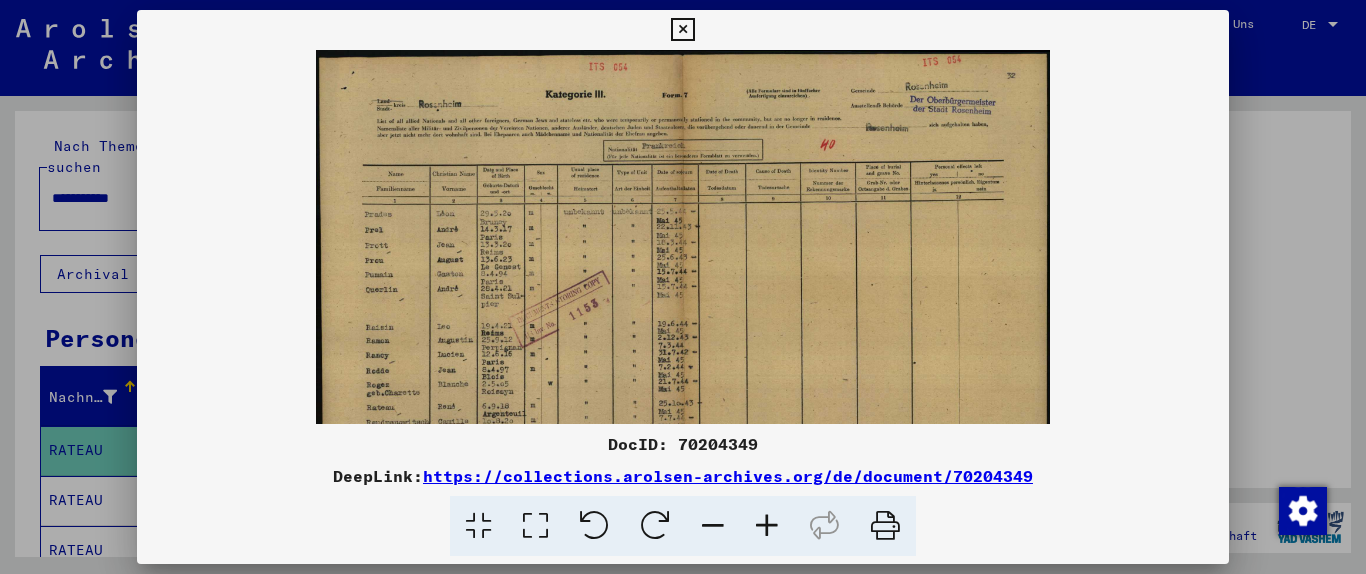 click at bounding box center (767, 526) 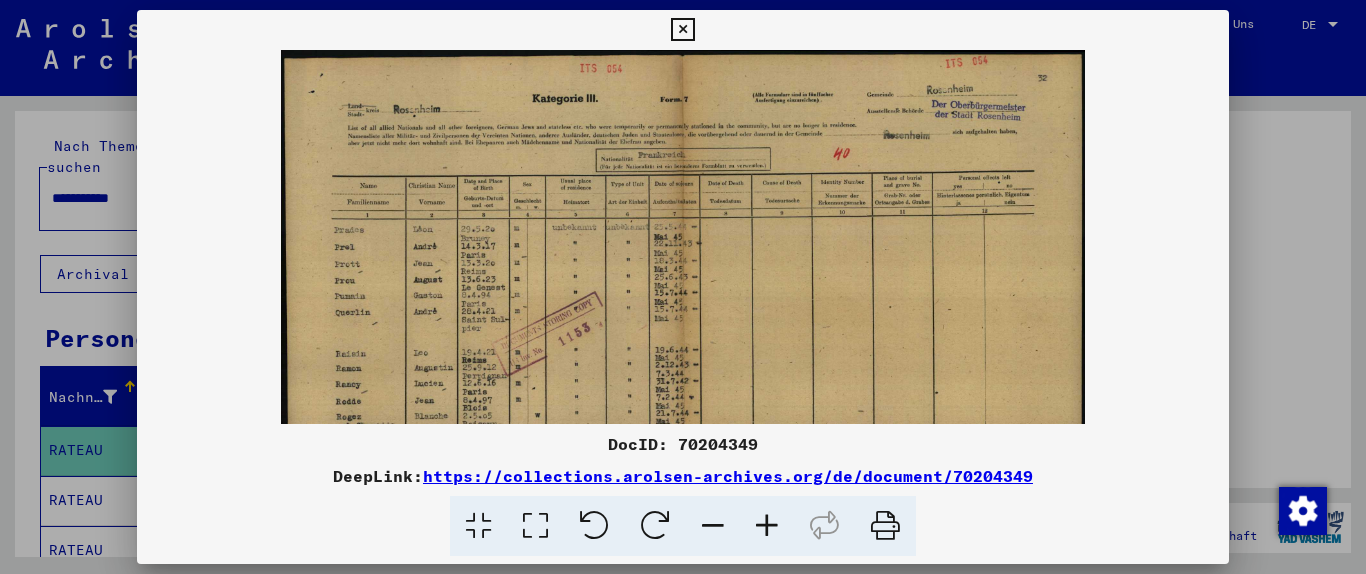 click at bounding box center (767, 526) 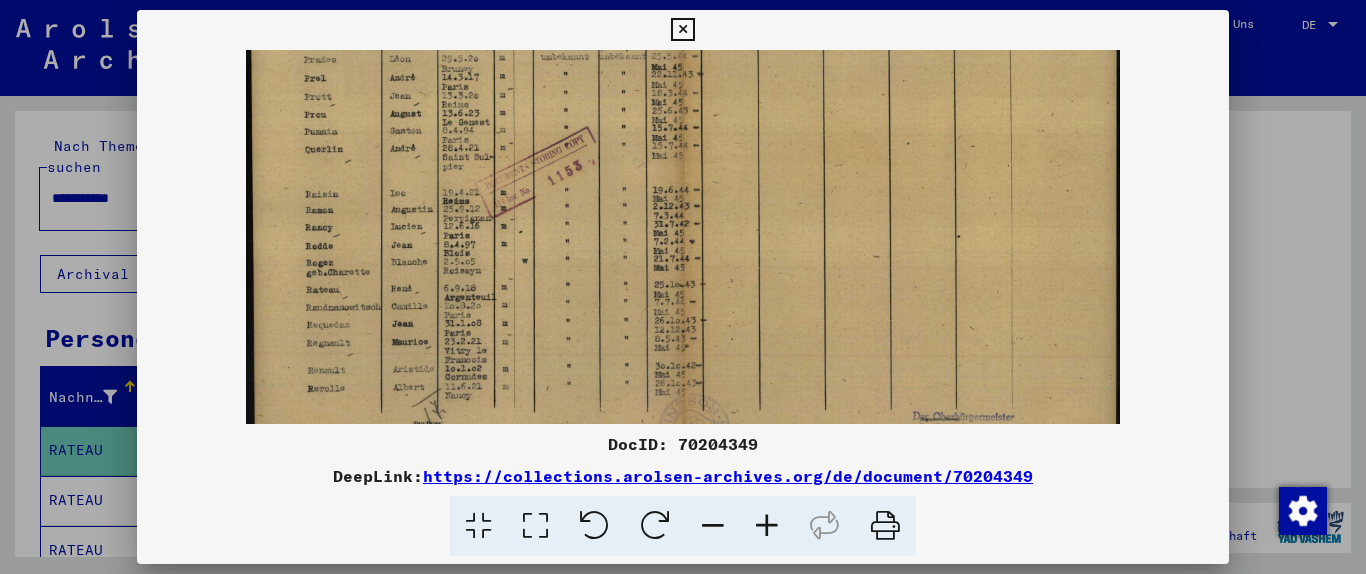 scroll, scrollTop: 193, scrollLeft: 0, axis: vertical 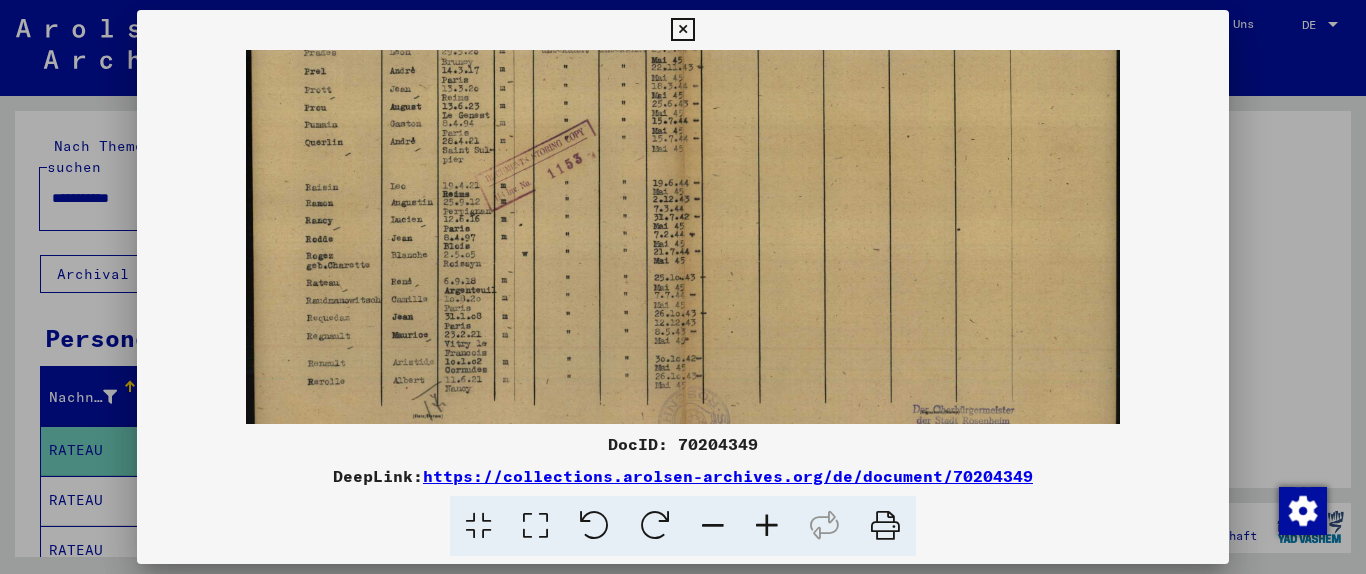 drag, startPoint x: 588, startPoint y: 337, endPoint x: 583, endPoint y: 144, distance: 193.06476 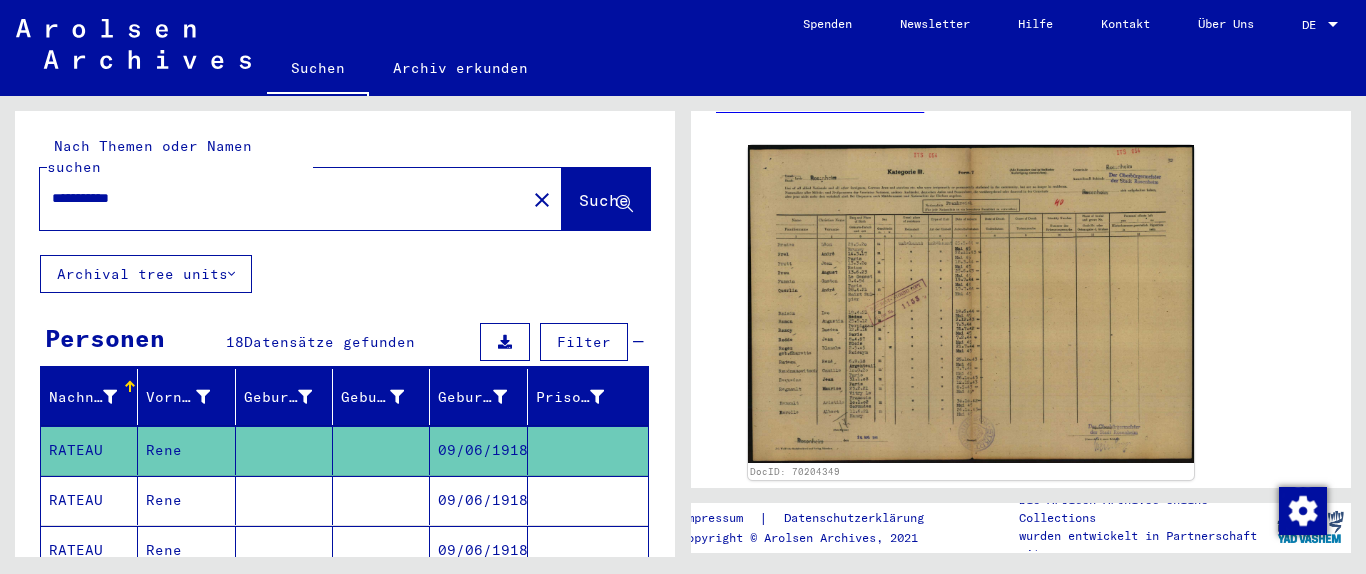 drag, startPoint x: 149, startPoint y: 178, endPoint x: 0, endPoint y: 184, distance: 149.12076 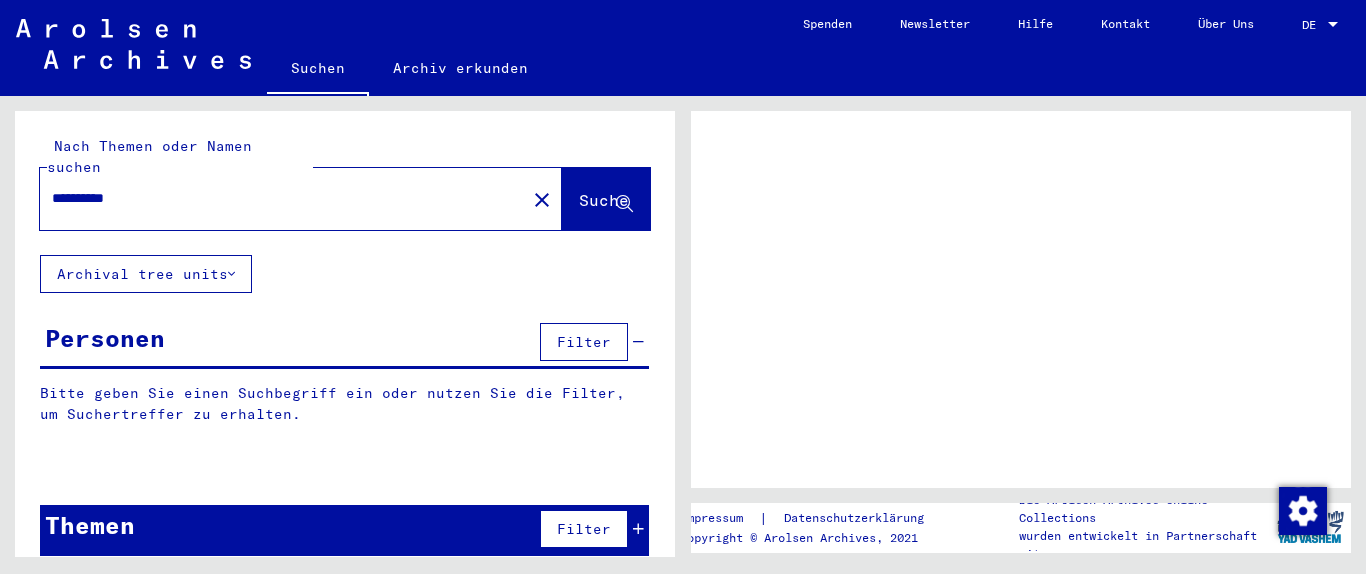 scroll, scrollTop: 0, scrollLeft: 0, axis: both 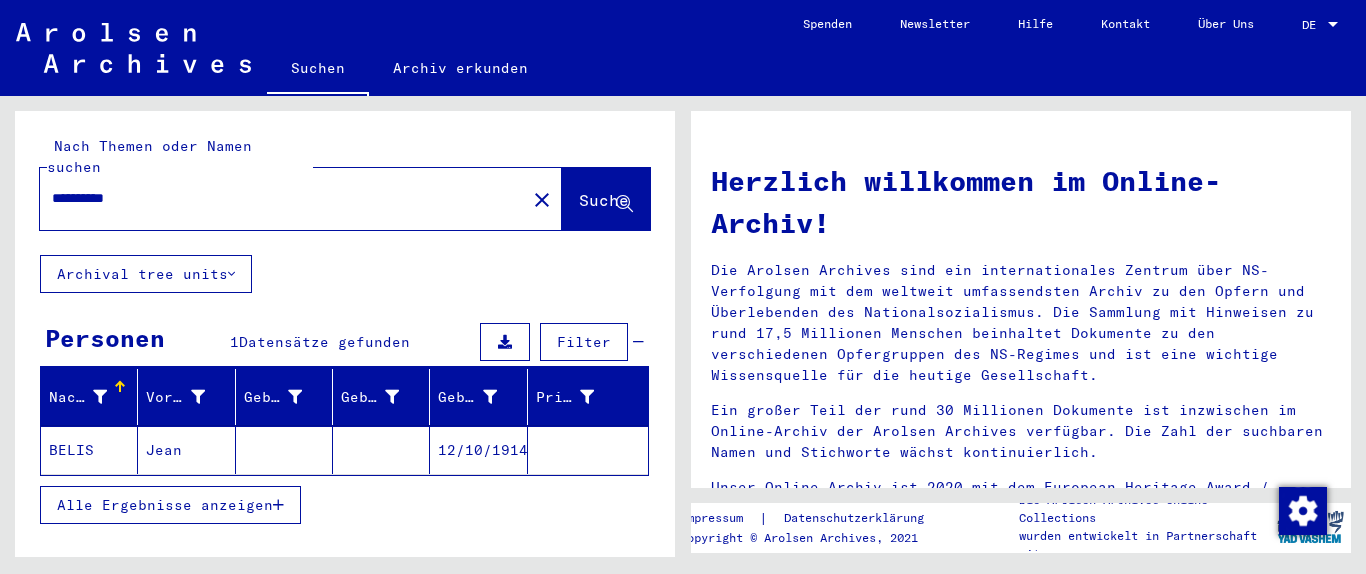 click 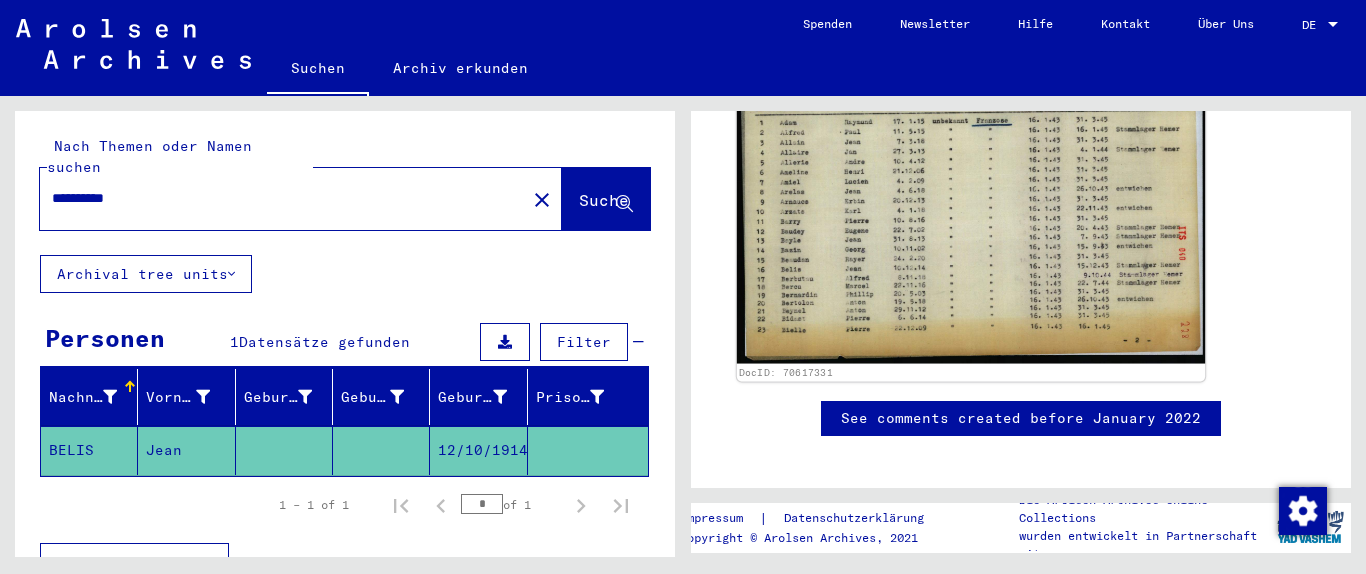 scroll, scrollTop: 324, scrollLeft: 0, axis: vertical 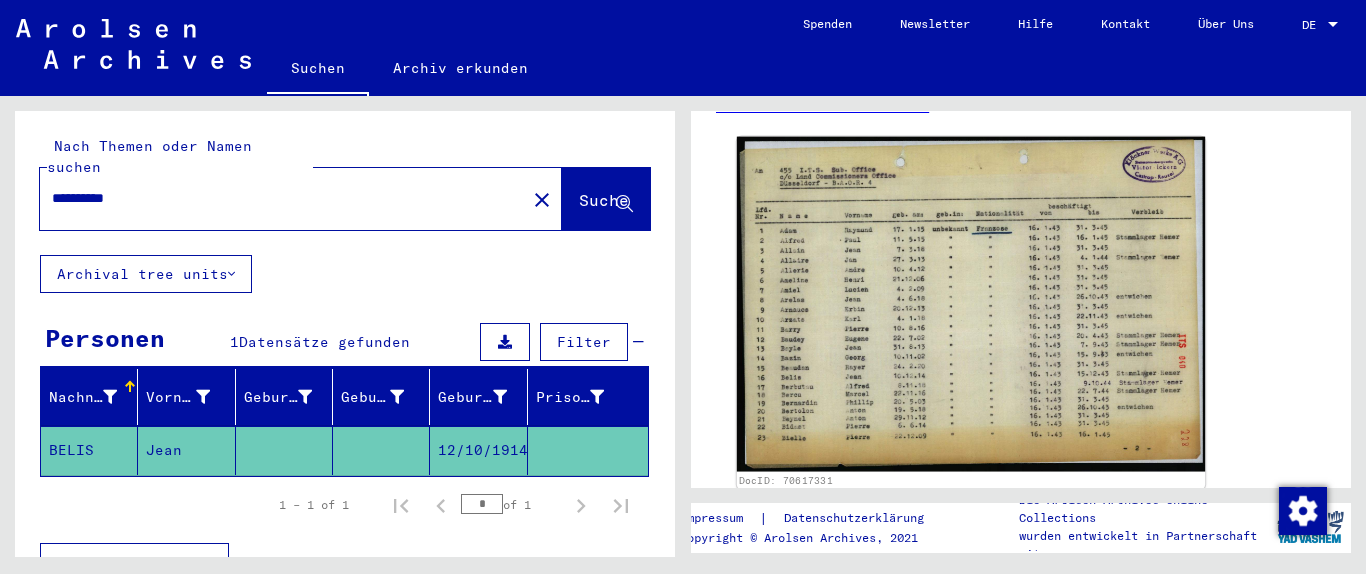 click 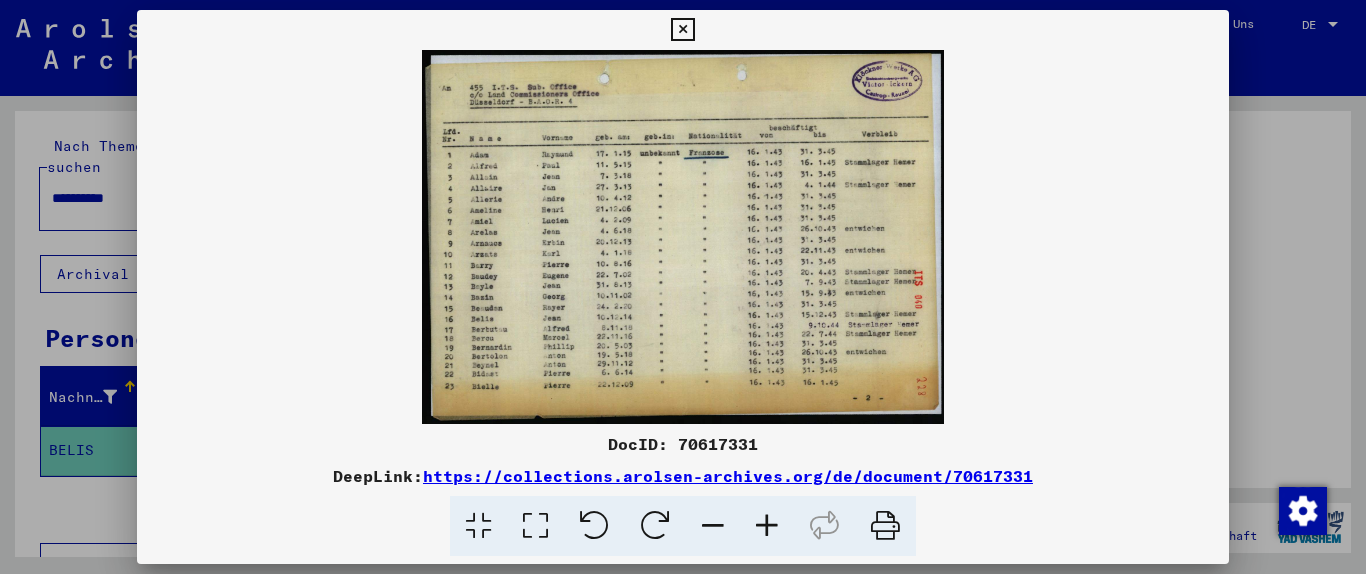 click at bounding box center [767, 526] 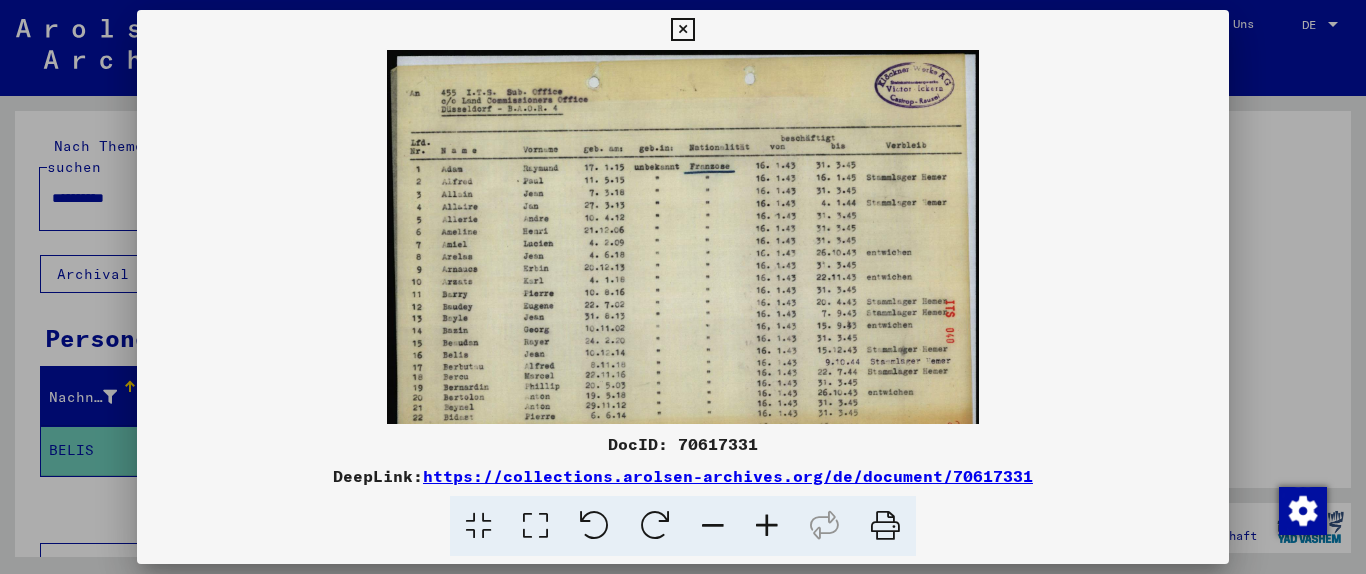 click at bounding box center (767, 526) 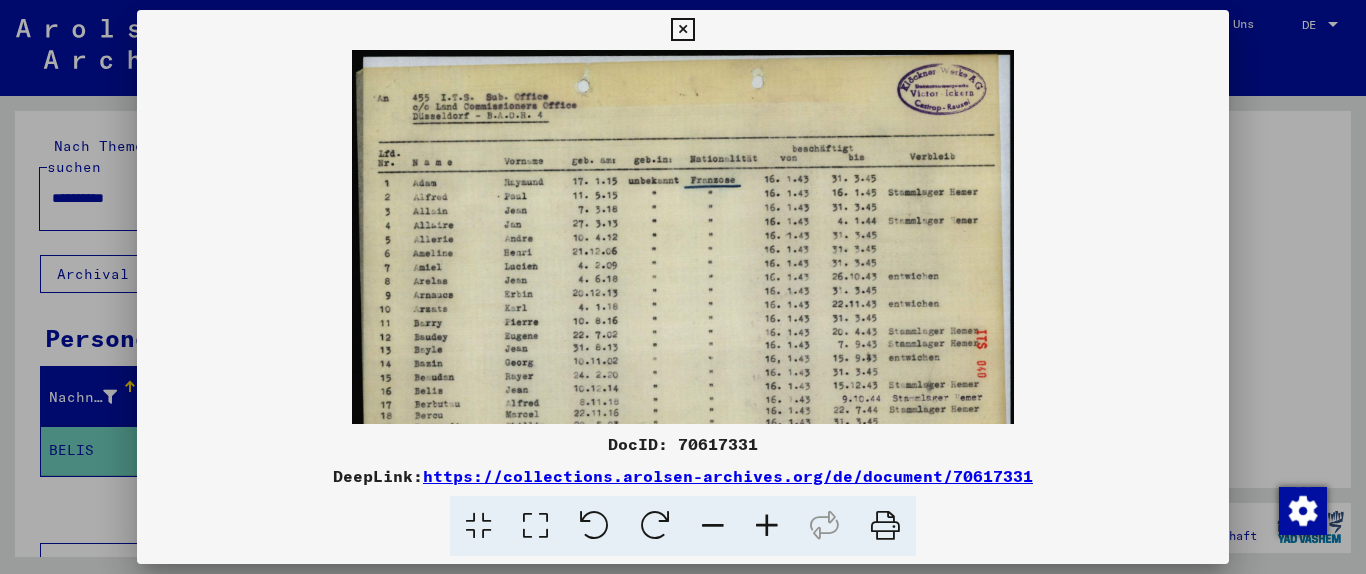 click at bounding box center (767, 526) 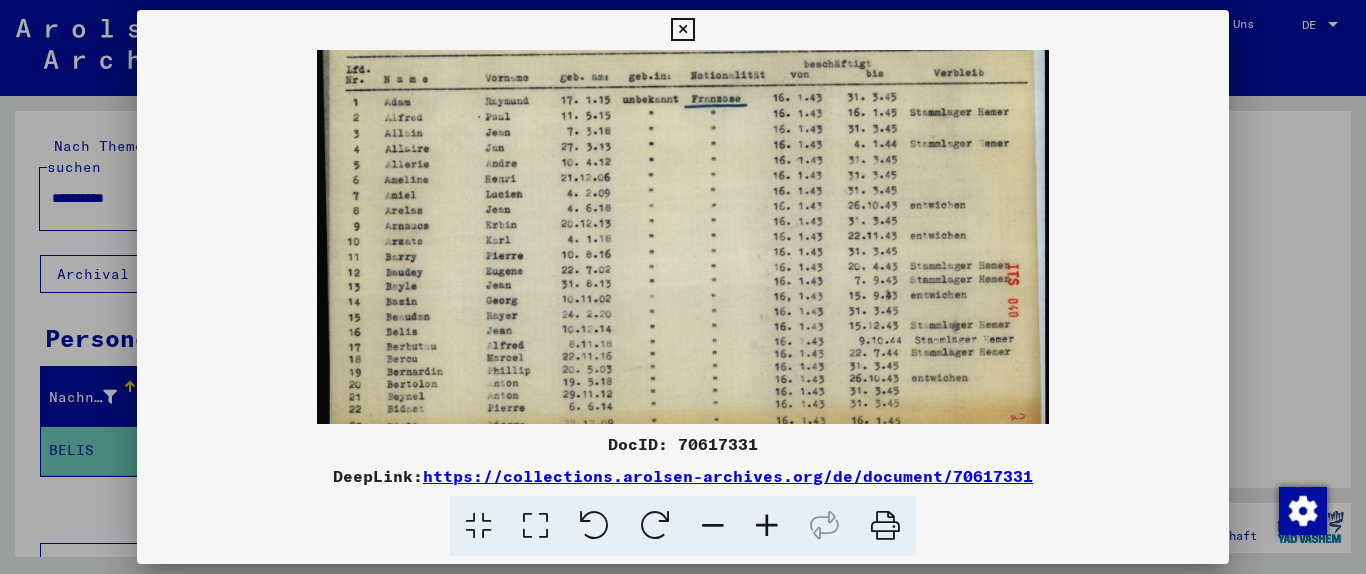 scroll, scrollTop: 87, scrollLeft: 0, axis: vertical 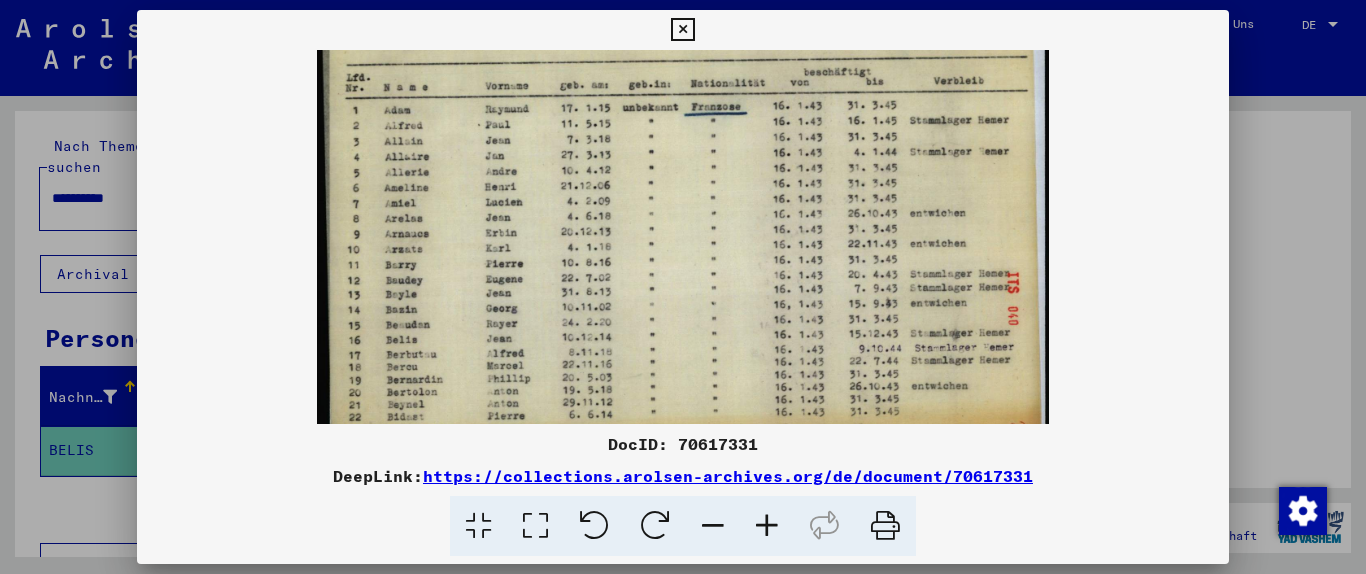 drag, startPoint x: 440, startPoint y: 400, endPoint x: 445, endPoint y: 314, distance: 86.145226 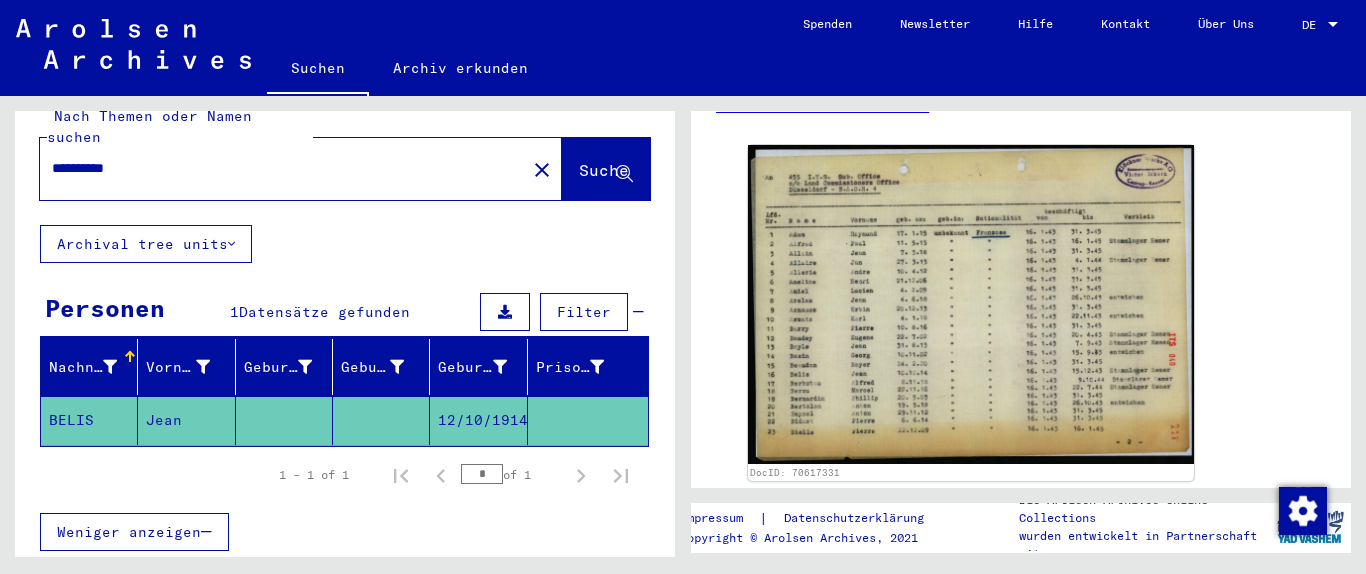 scroll, scrollTop: 0, scrollLeft: 0, axis: both 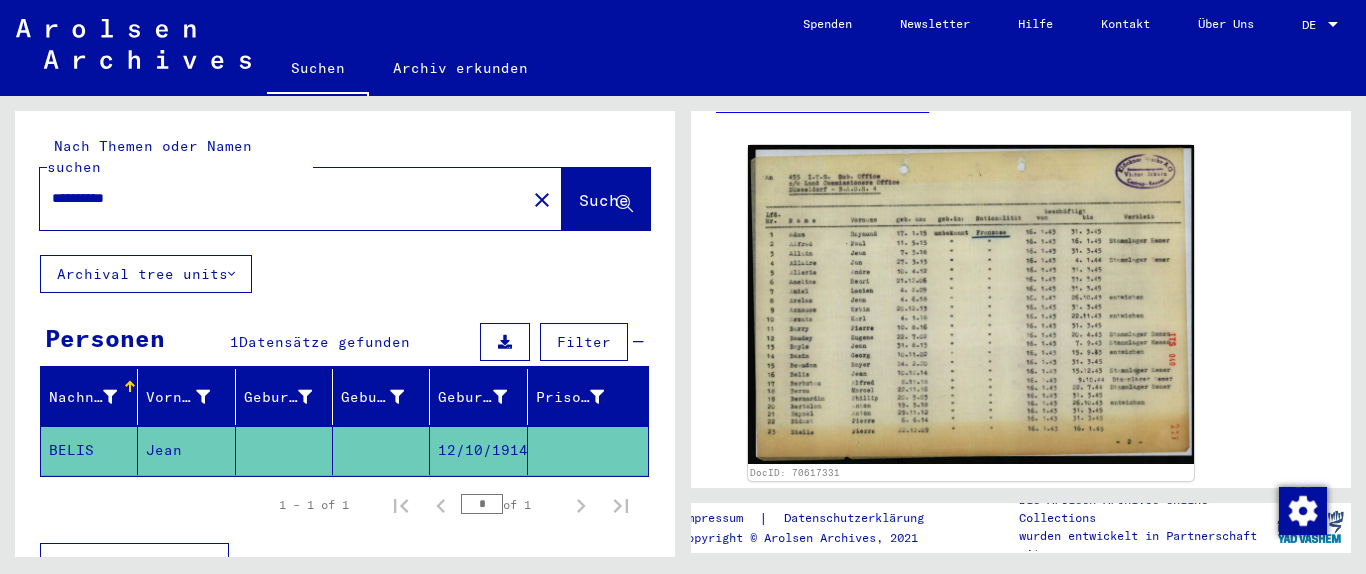 drag, startPoint x: 155, startPoint y: 175, endPoint x: 0, endPoint y: 174, distance: 155.00322 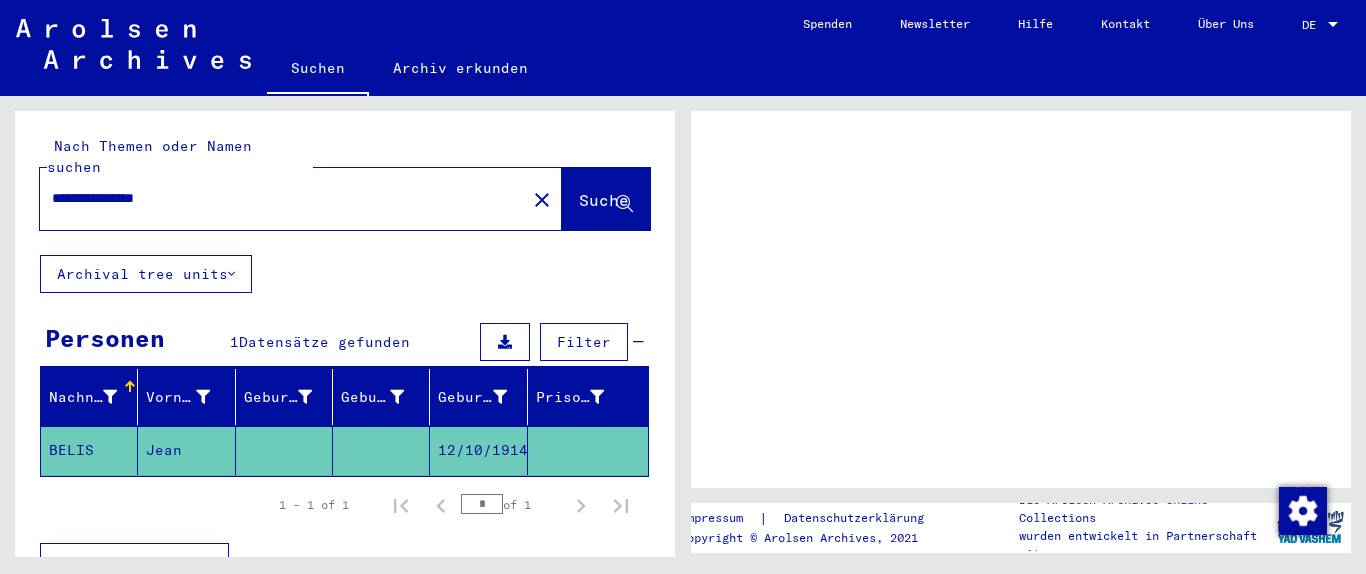 scroll, scrollTop: 0, scrollLeft: 0, axis: both 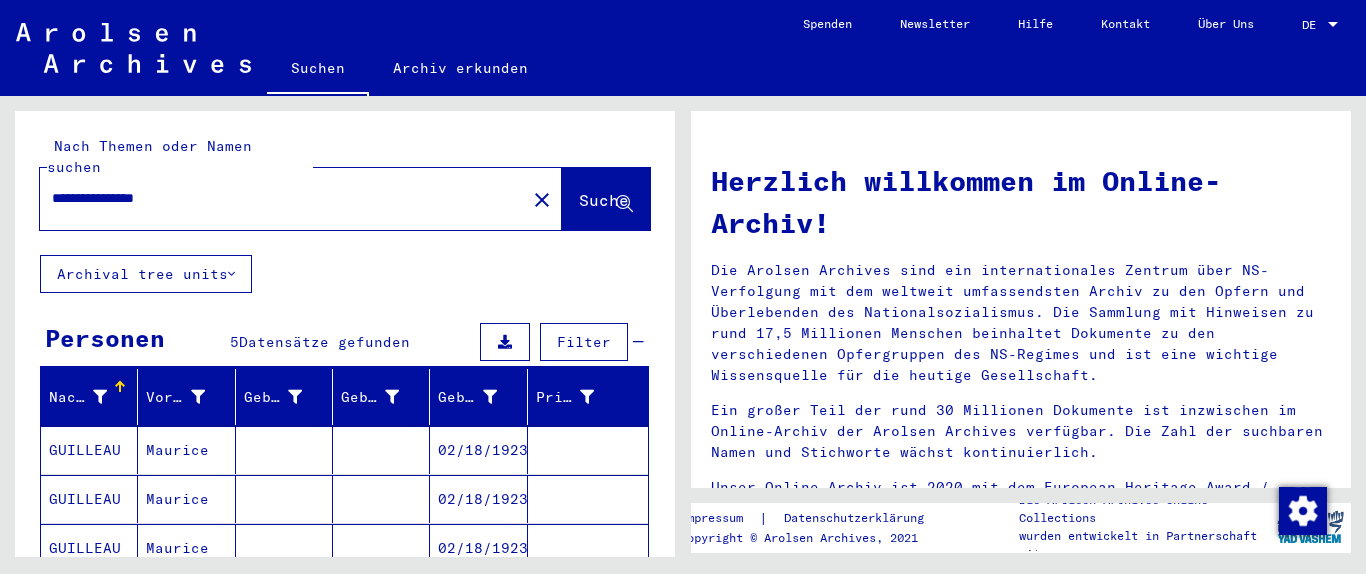click on "**********" at bounding box center (277, 198) 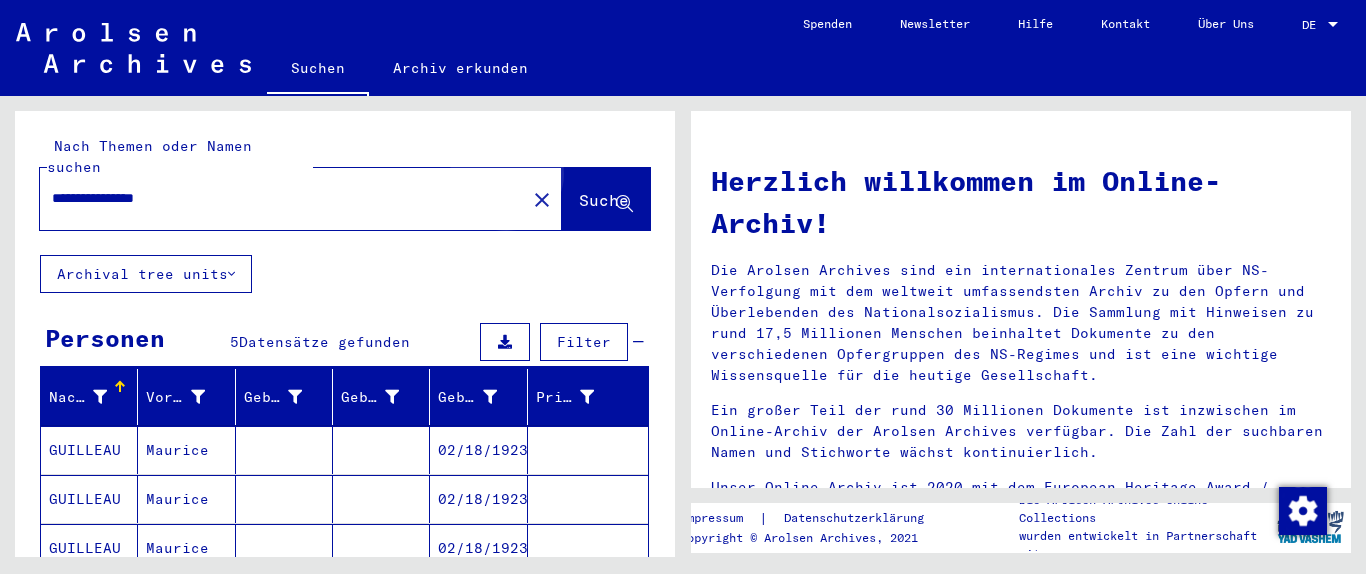 click on "Suche" 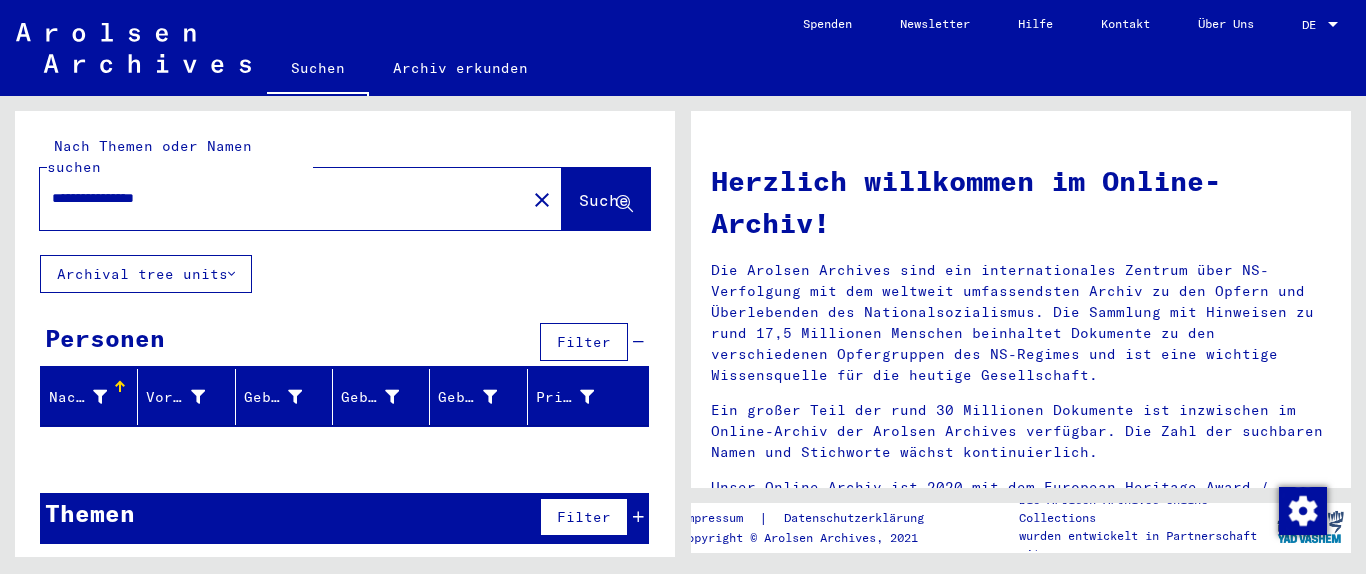 click on "**********" 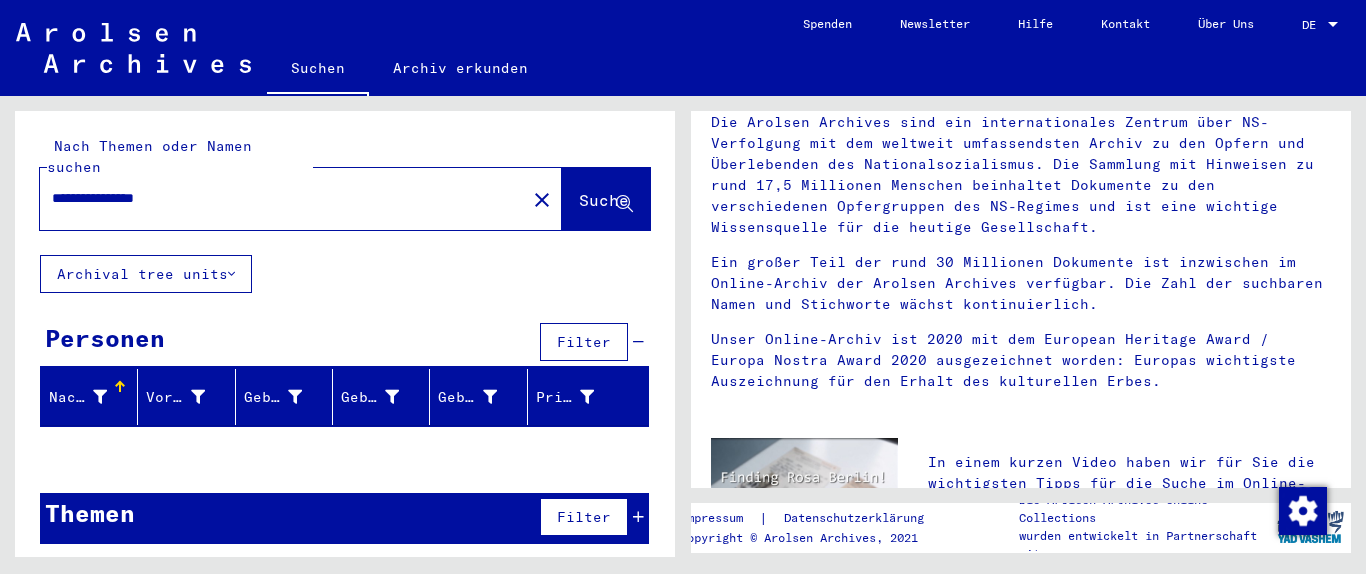 scroll, scrollTop: 0, scrollLeft: 0, axis: both 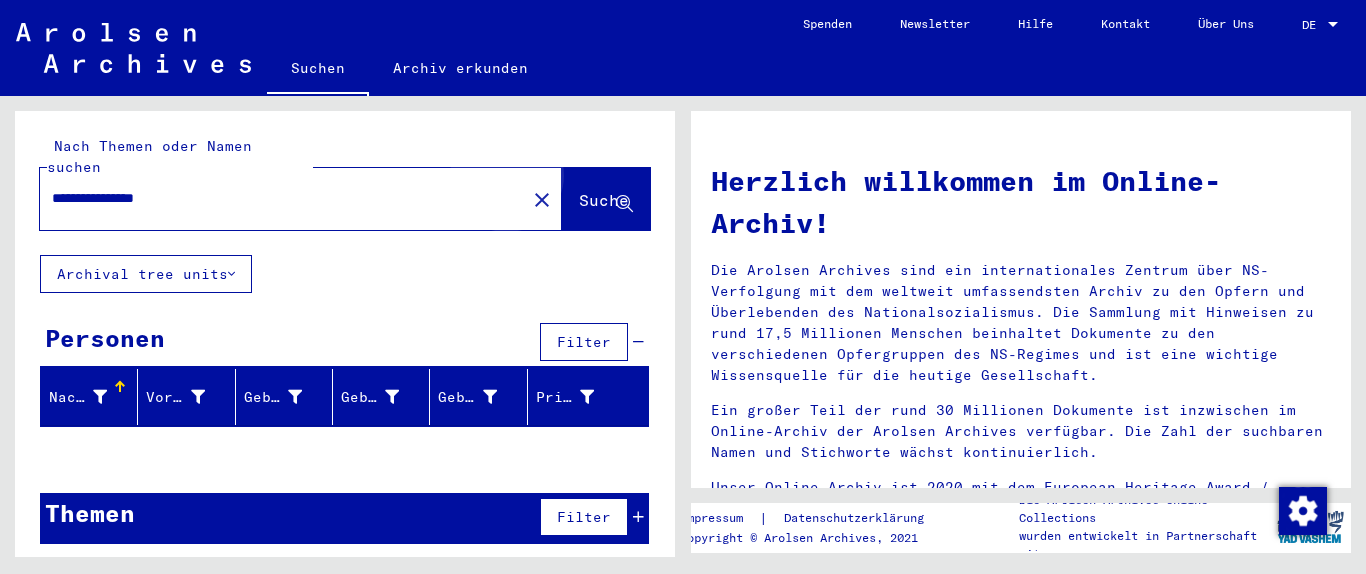 click on "Suche" 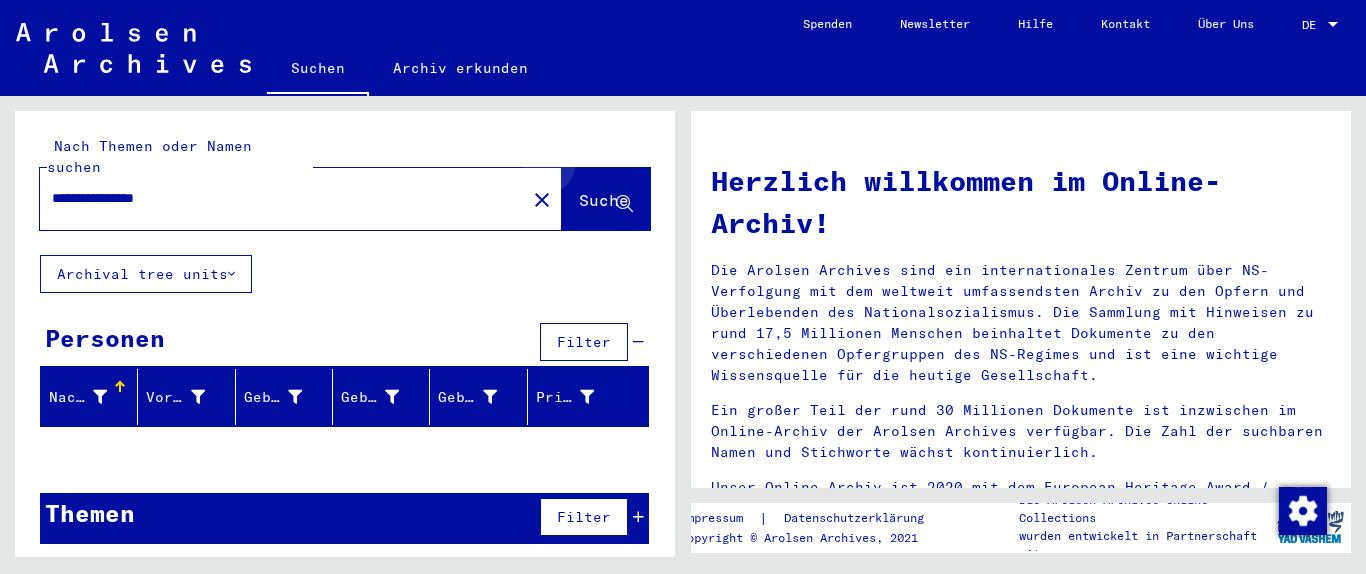 click on "Suche" 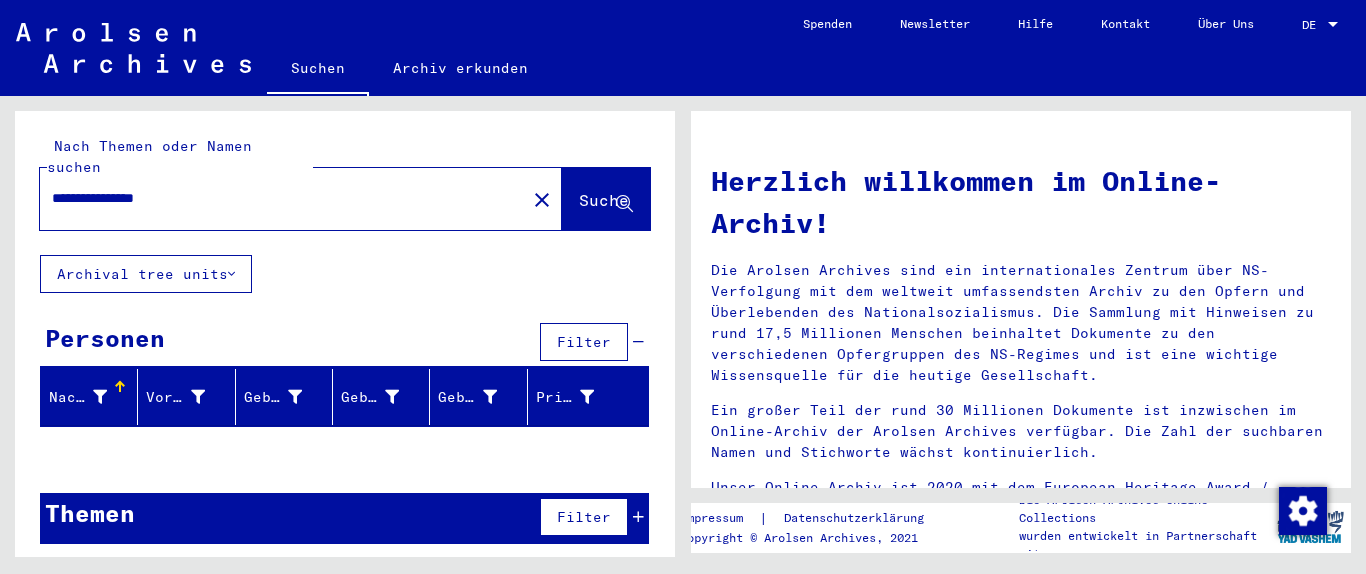 click on "**********" at bounding box center [277, 198] 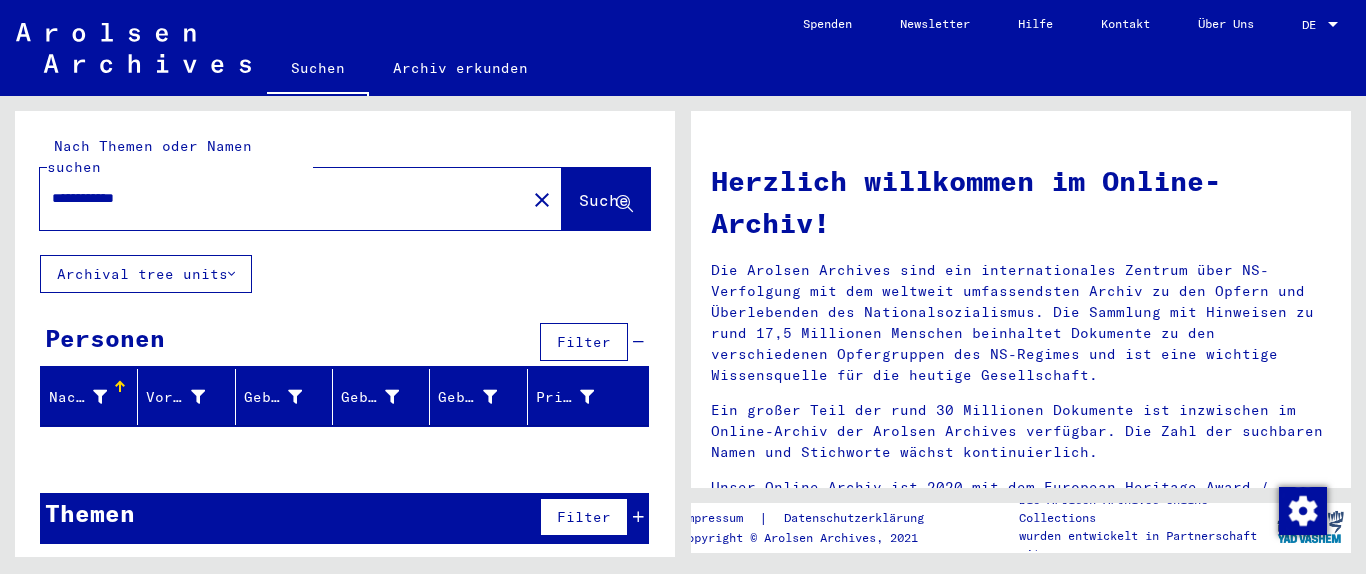 drag, startPoint x: 168, startPoint y: 180, endPoint x: 0, endPoint y: 198, distance: 168.96153 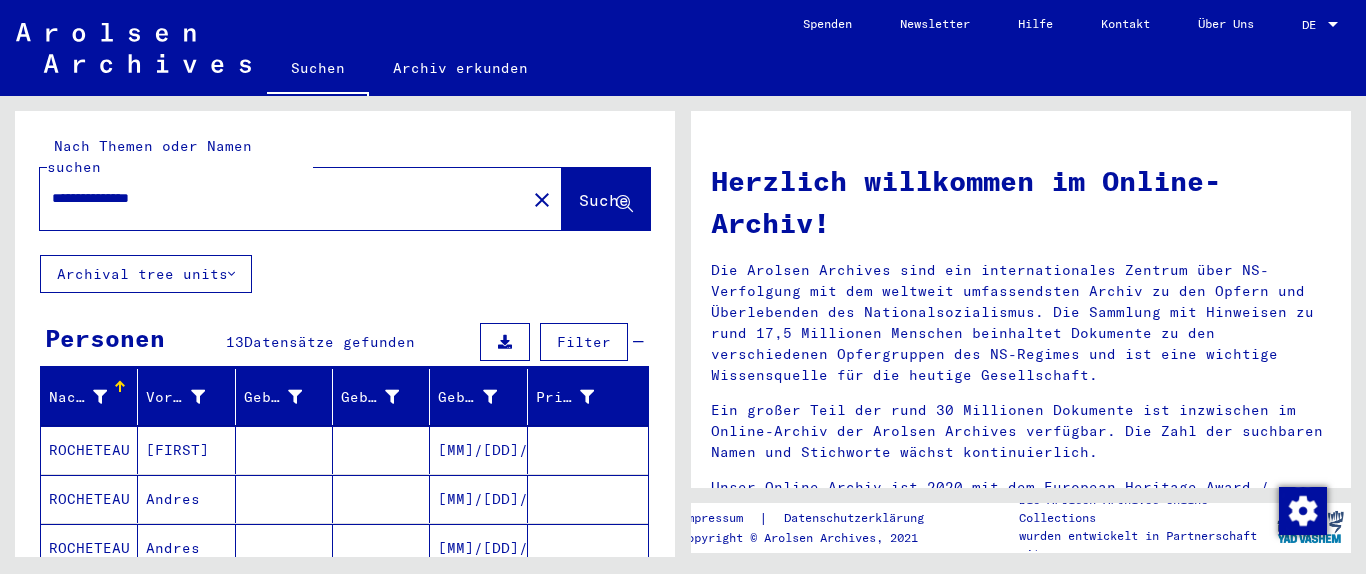 scroll, scrollTop: 291, scrollLeft: 0, axis: vertical 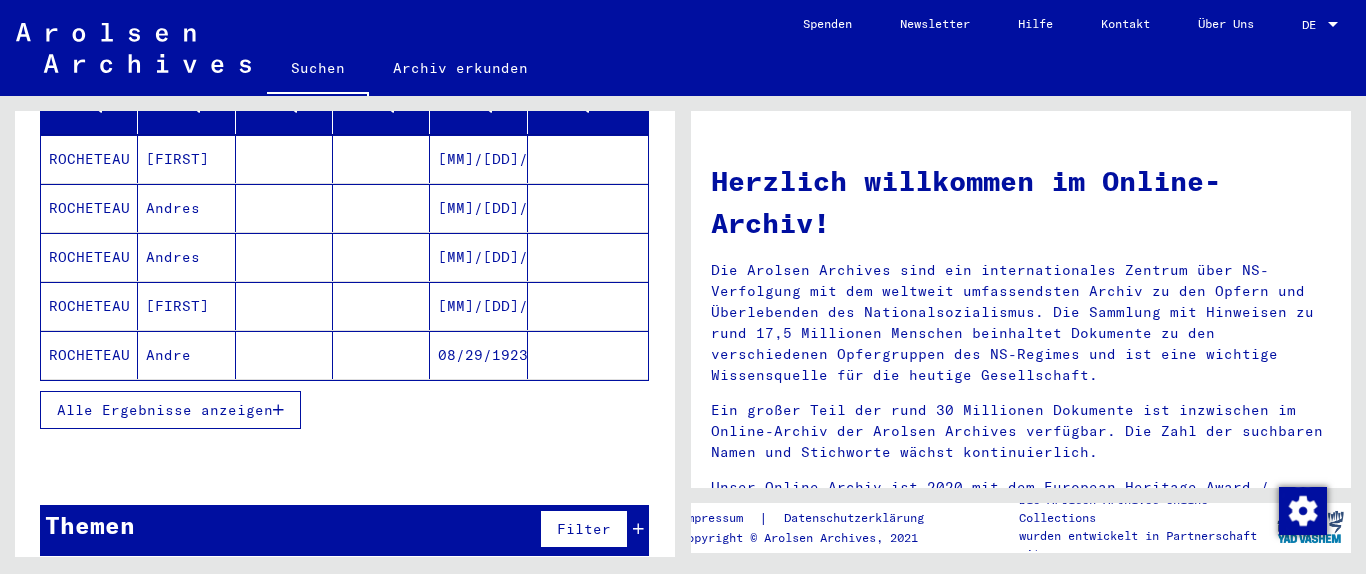 click on "Alle Ergebnisse anzeigen" at bounding box center [165, 410] 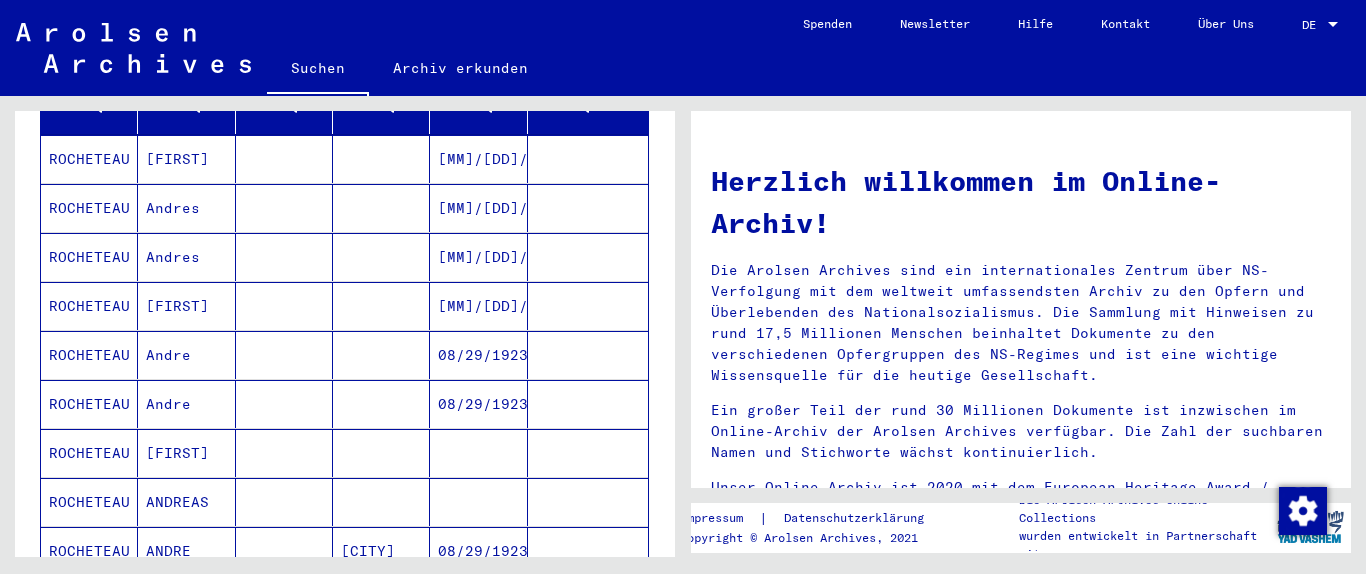 click at bounding box center (284, 502) 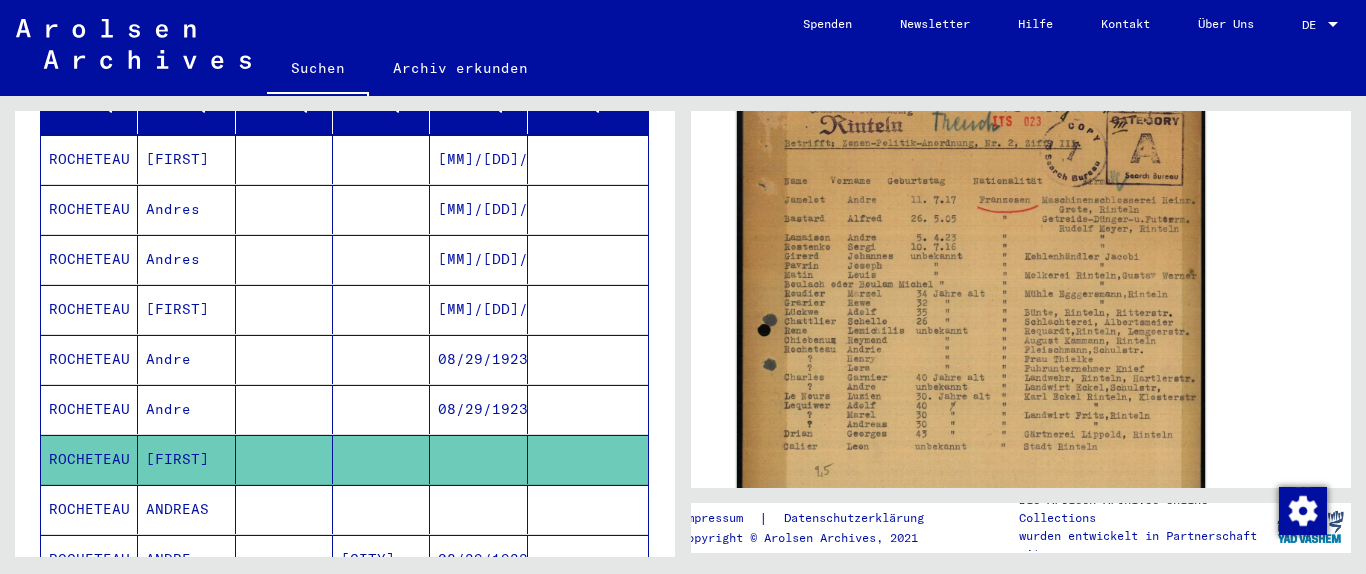 scroll, scrollTop: 432, scrollLeft: 0, axis: vertical 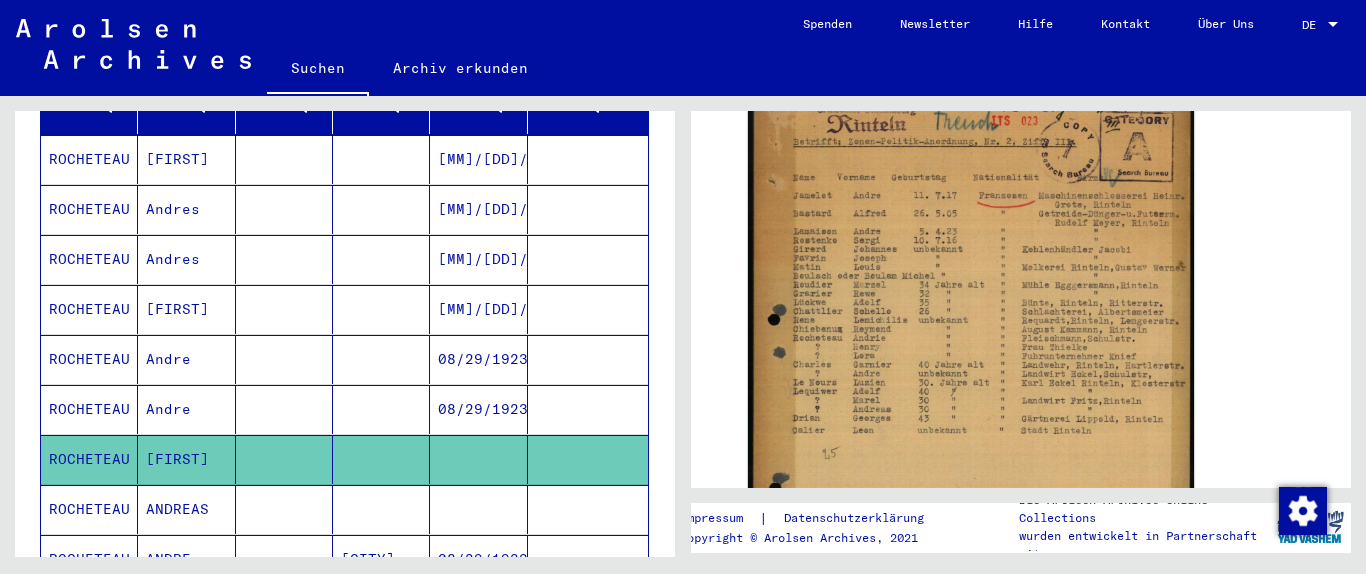 click at bounding box center [284, 559] 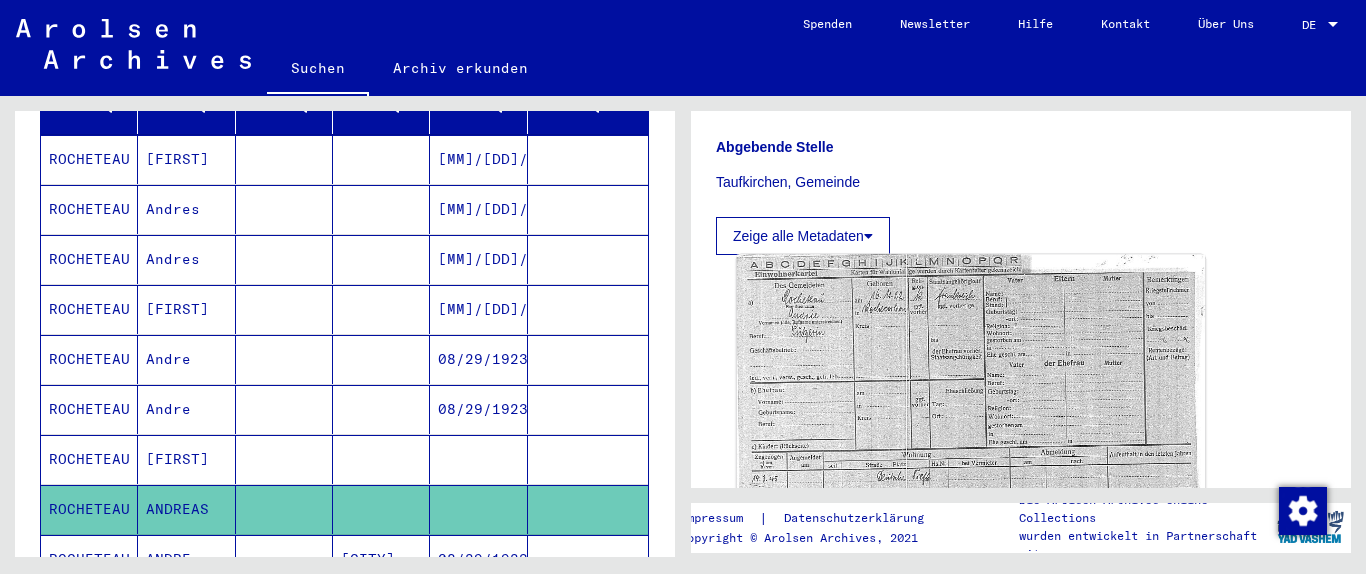 scroll, scrollTop: 432, scrollLeft: 0, axis: vertical 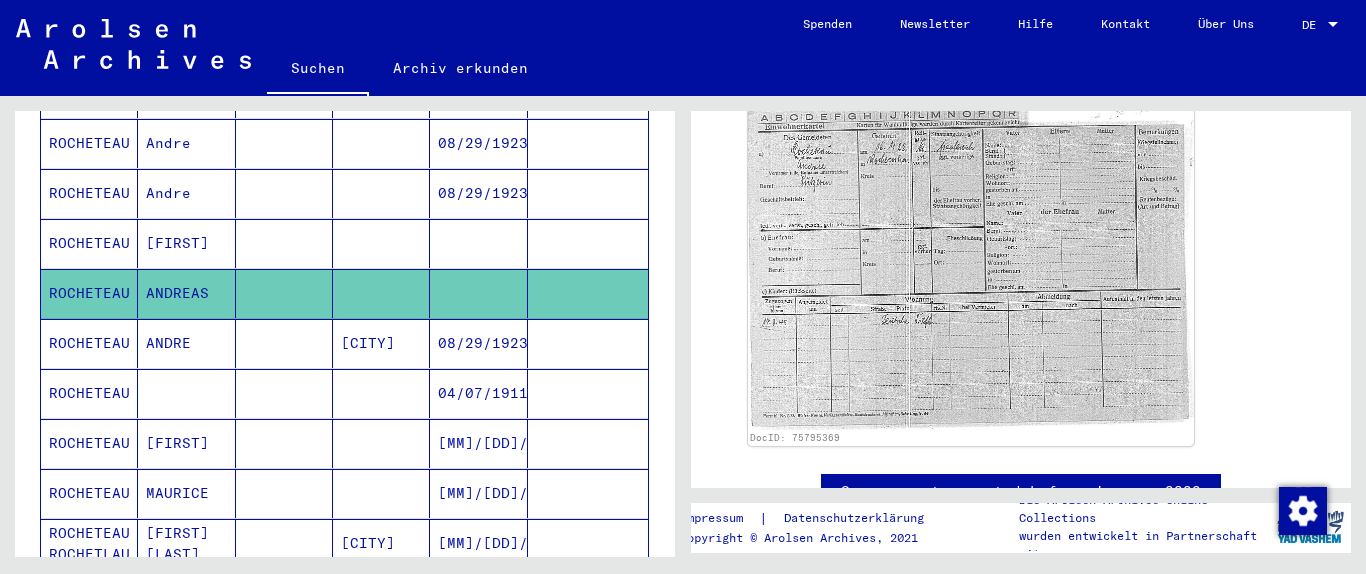 click at bounding box center [381, 443] 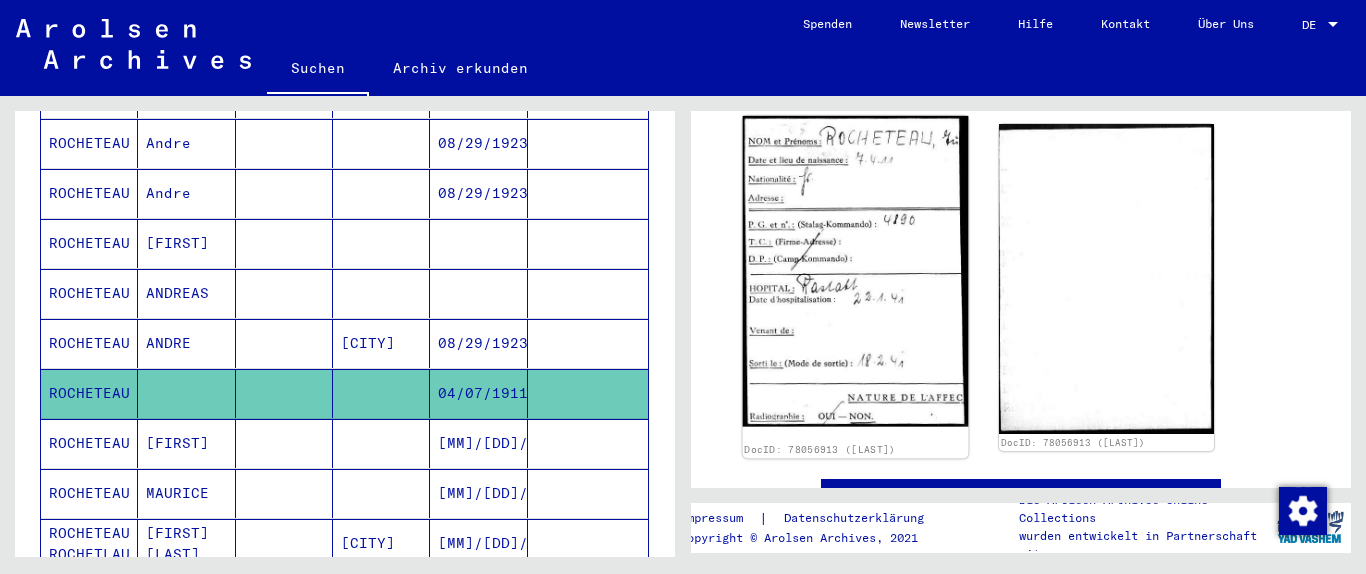 scroll, scrollTop: 432, scrollLeft: 0, axis: vertical 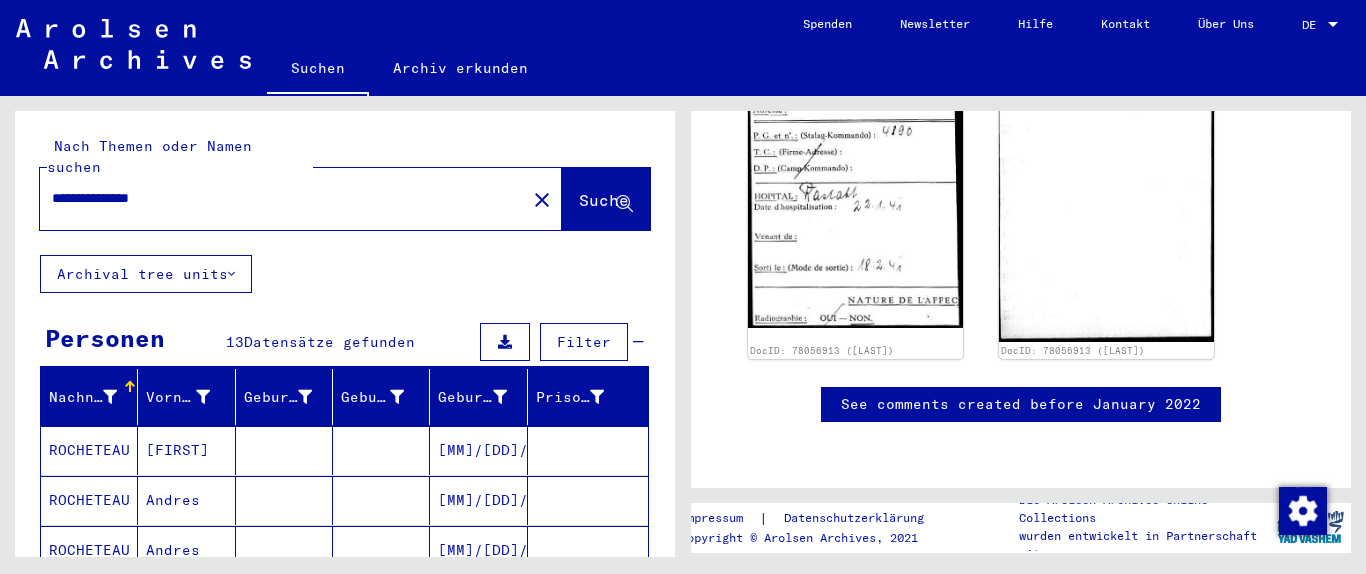 click on "**********" at bounding box center (283, 198) 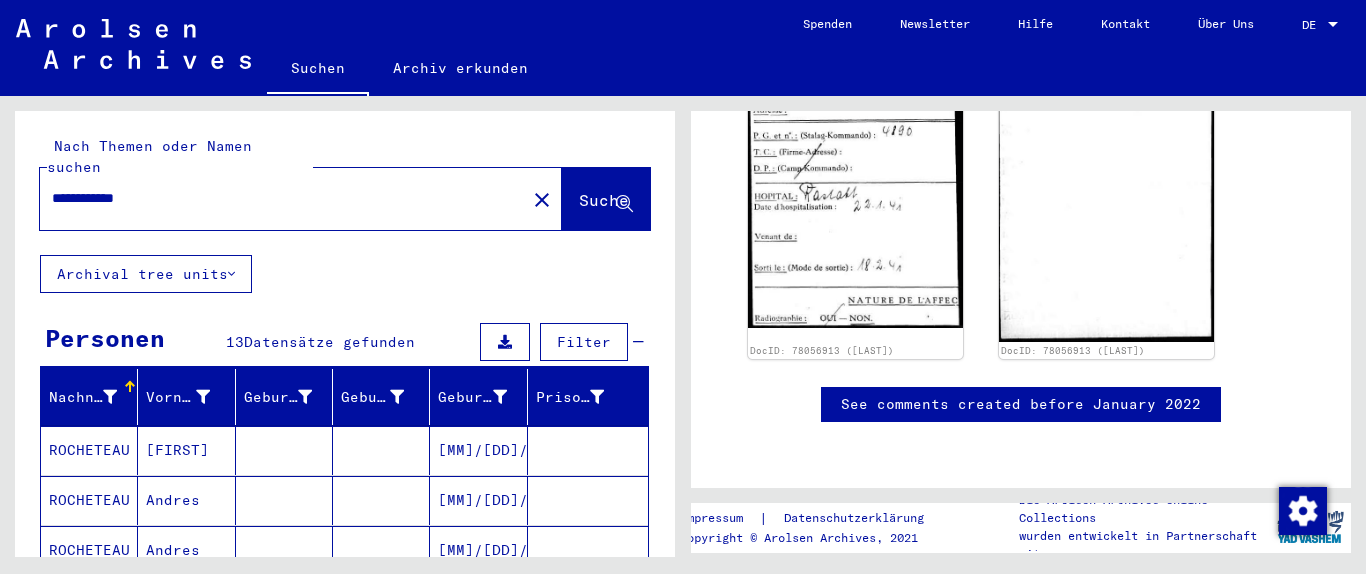 type on "**********" 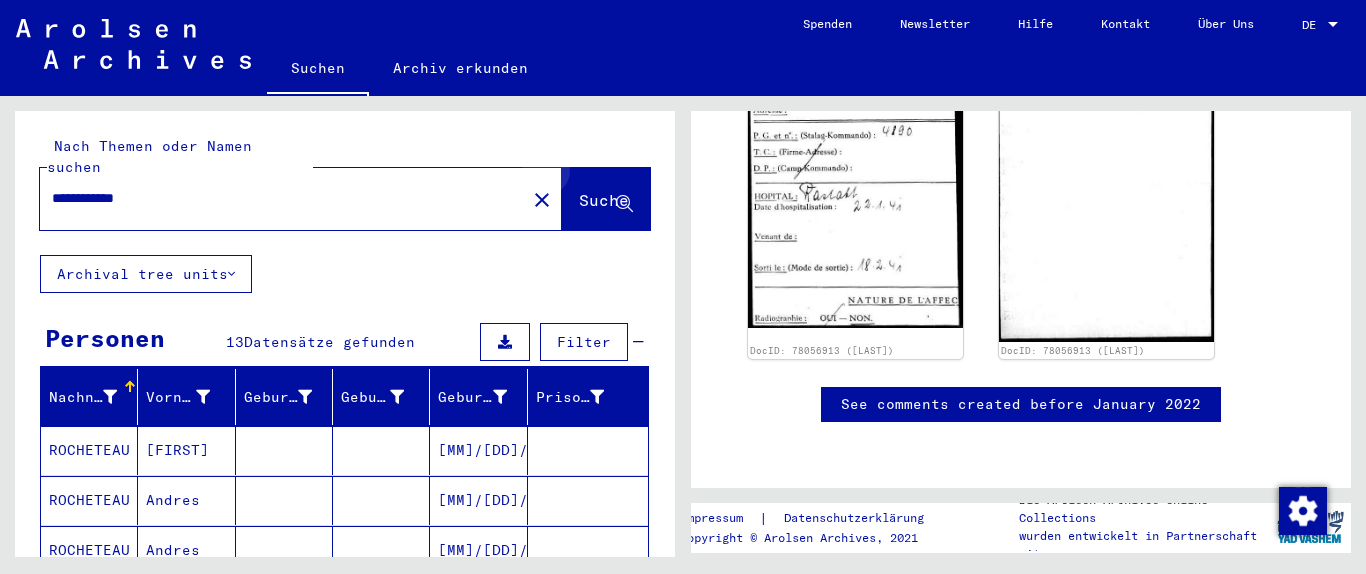 click on "Suche" 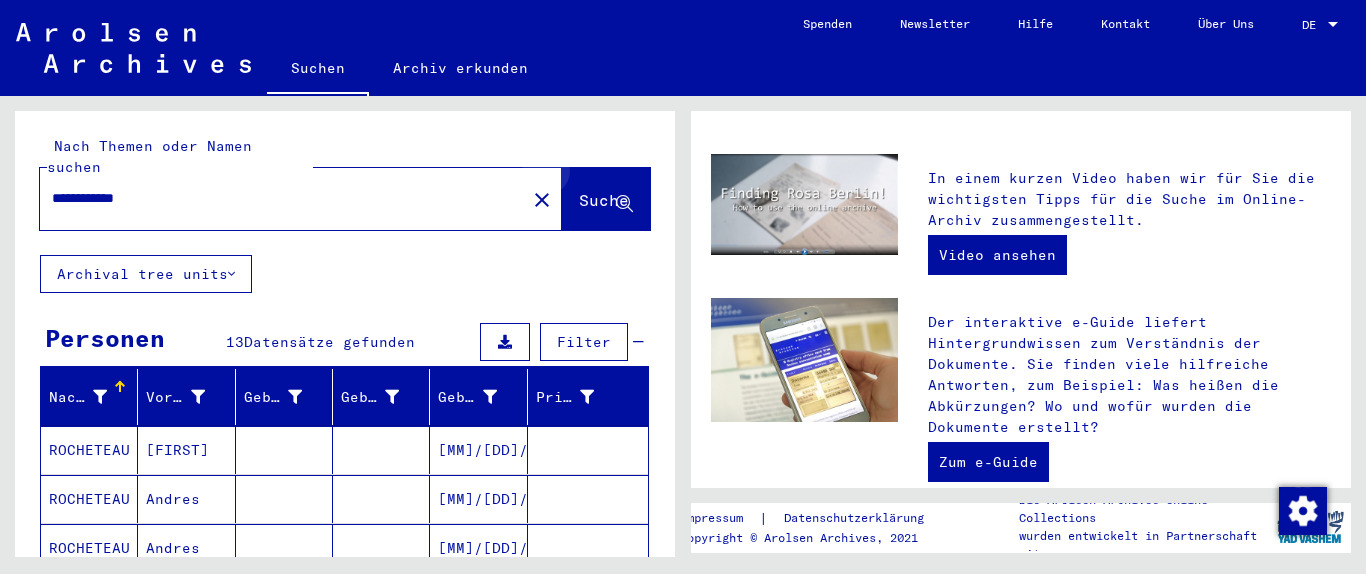 scroll, scrollTop: 0, scrollLeft: 0, axis: both 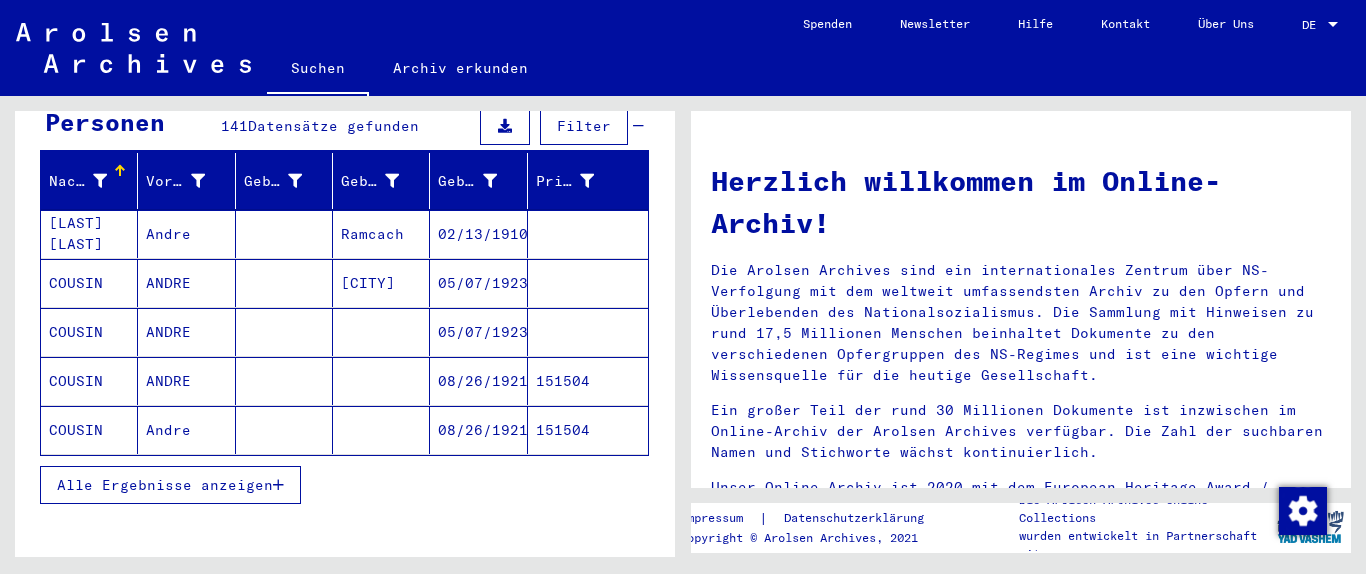 click on "Alle Ergebnisse anzeigen" at bounding box center [165, 485] 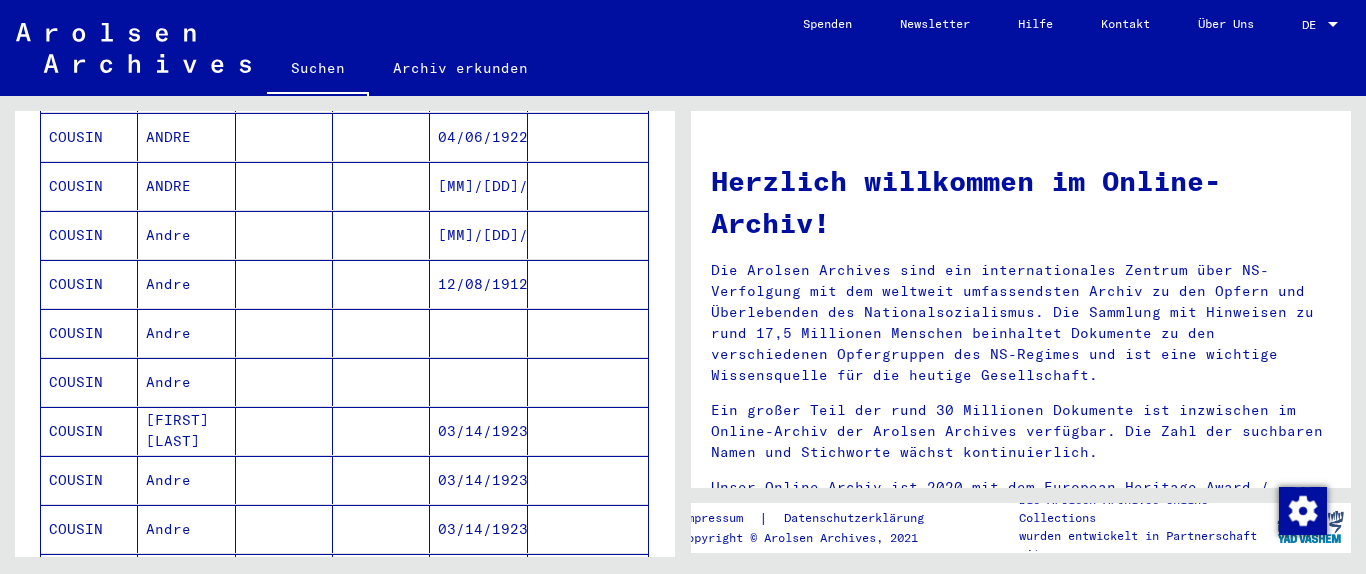 scroll, scrollTop: 756, scrollLeft: 0, axis: vertical 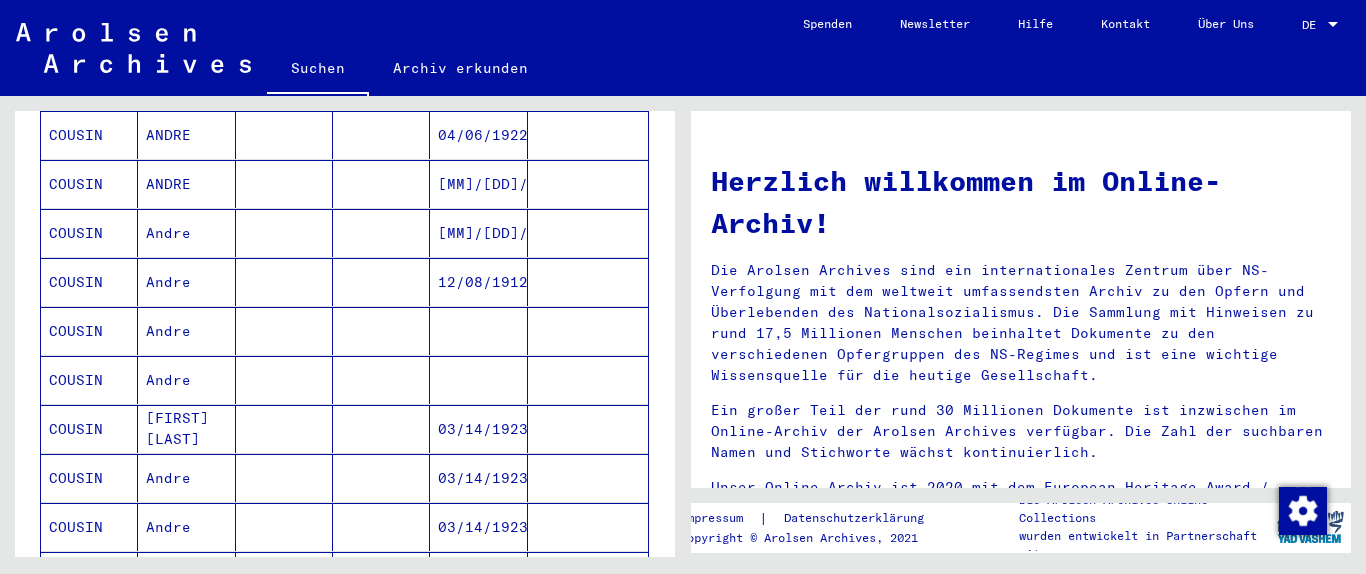 click at bounding box center [381, 380] 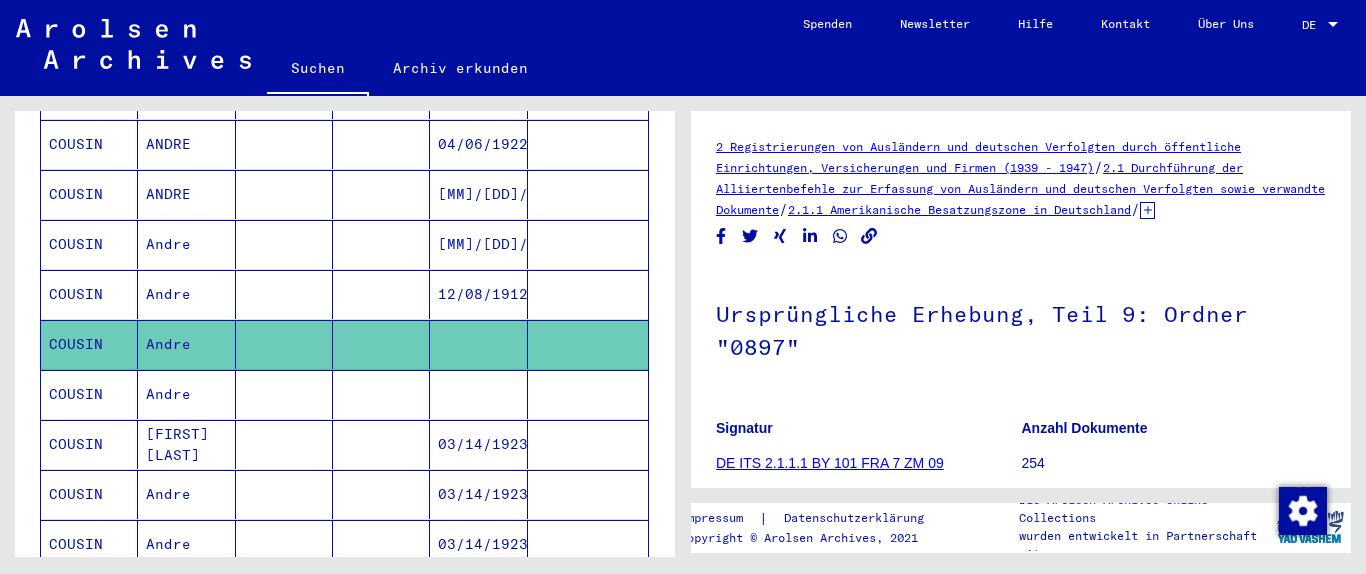 scroll, scrollTop: 766, scrollLeft: 0, axis: vertical 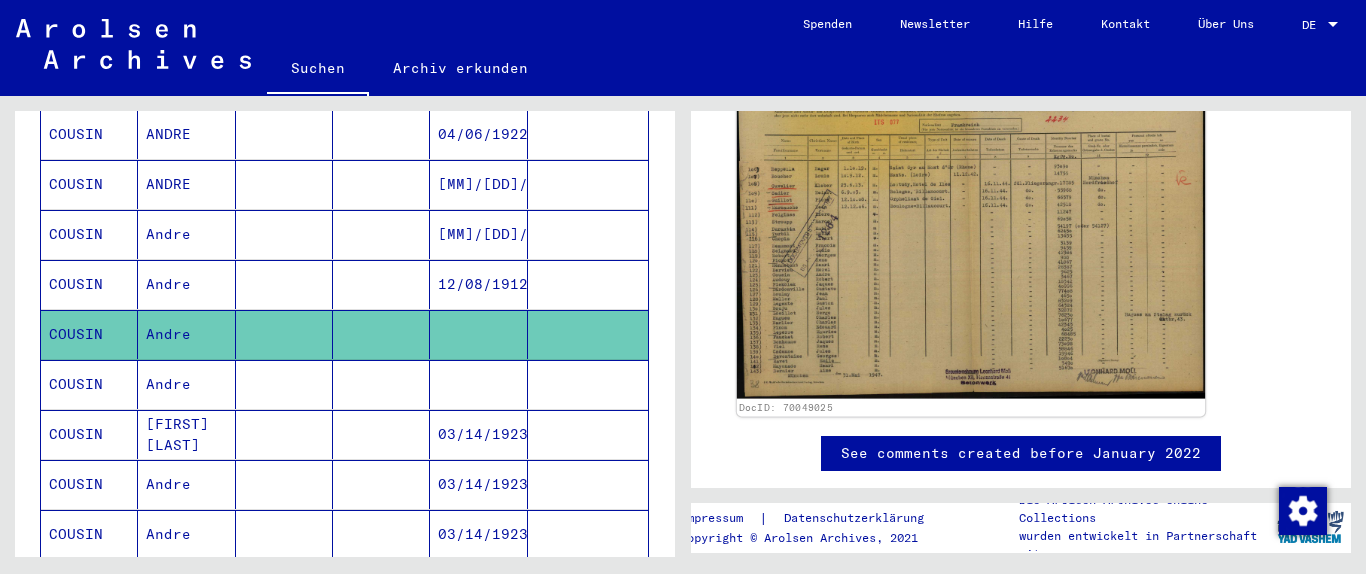 click 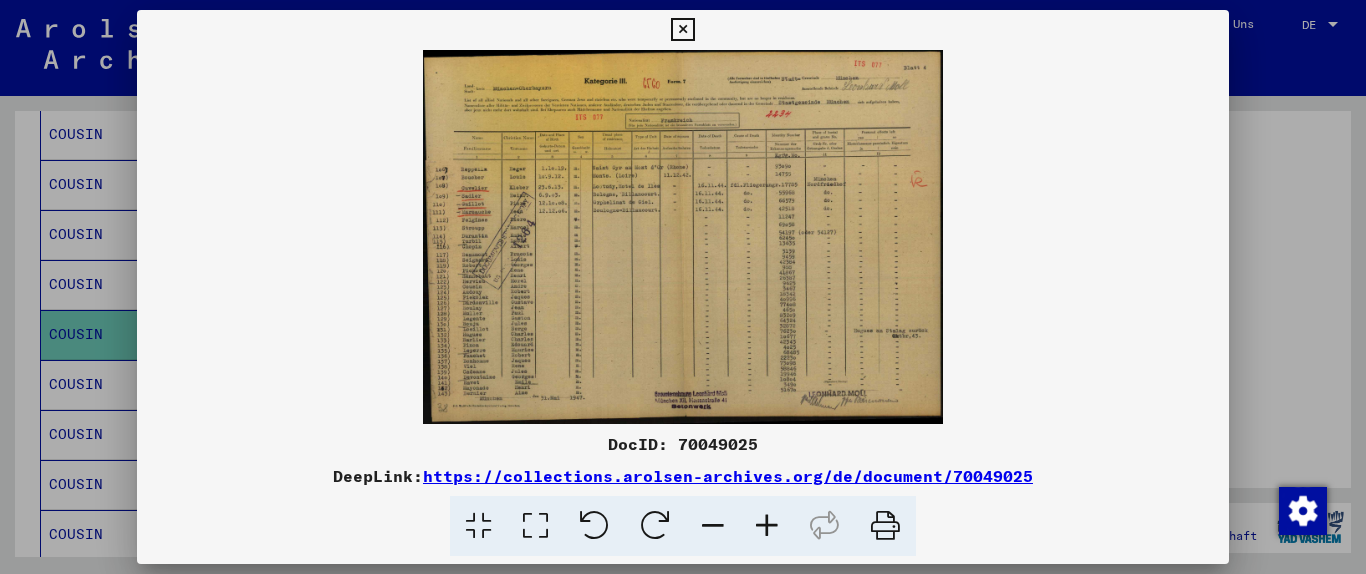 scroll, scrollTop: 432, scrollLeft: 0, axis: vertical 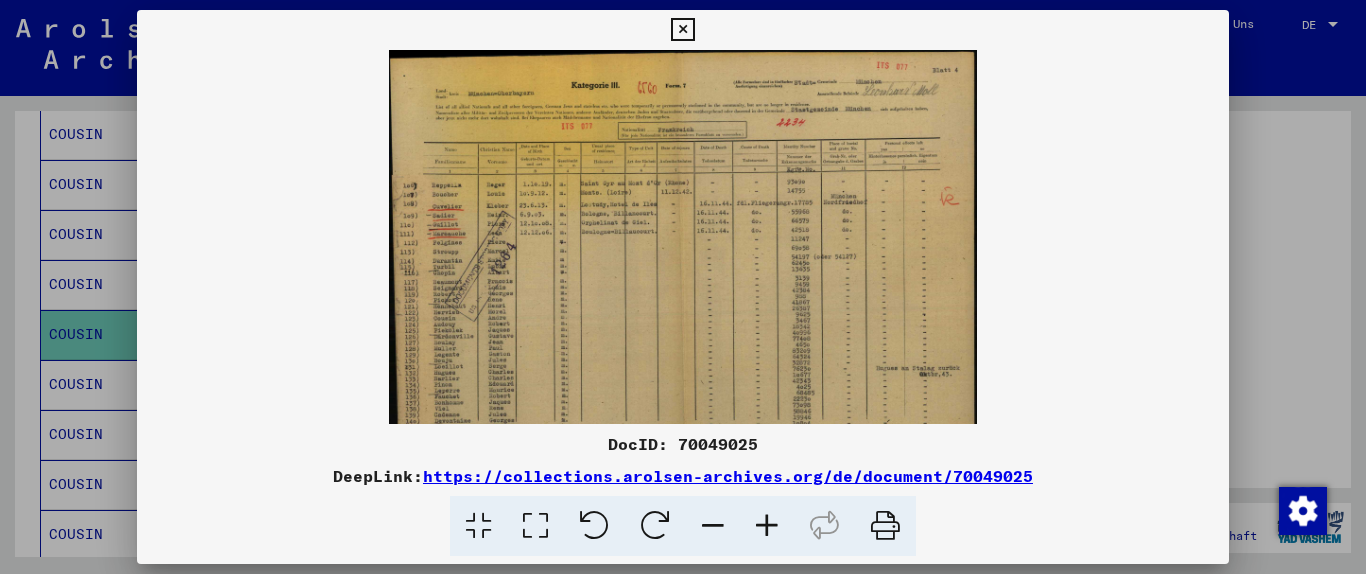 click at bounding box center (767, 526) 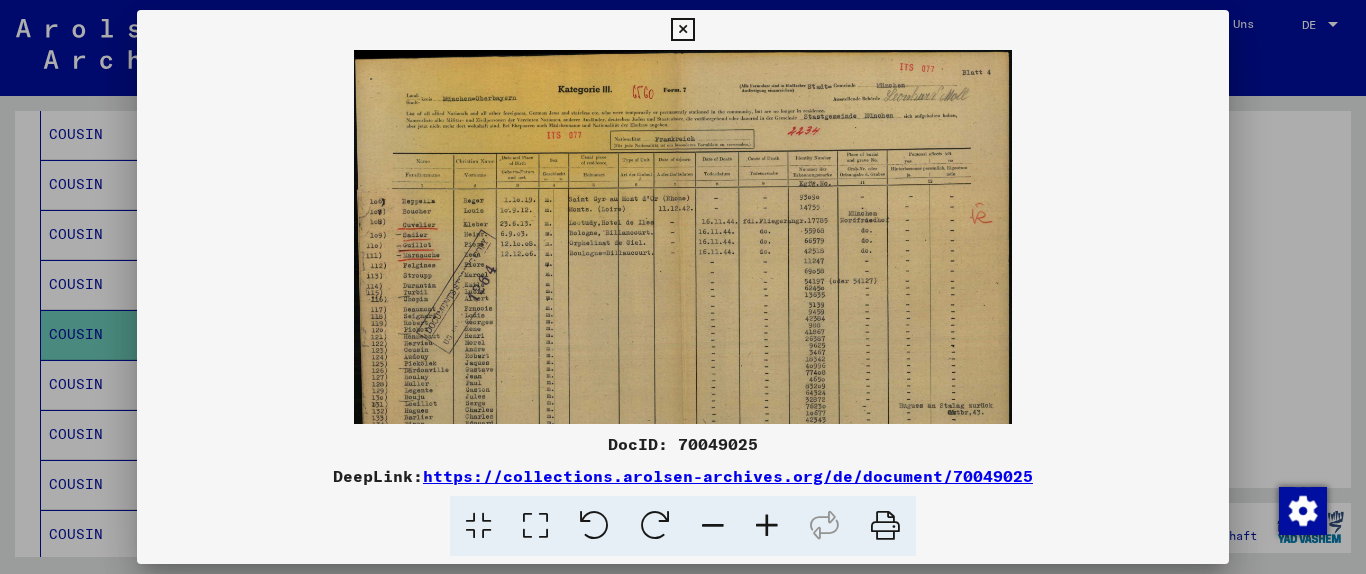 click at bounding box center [767, 526] 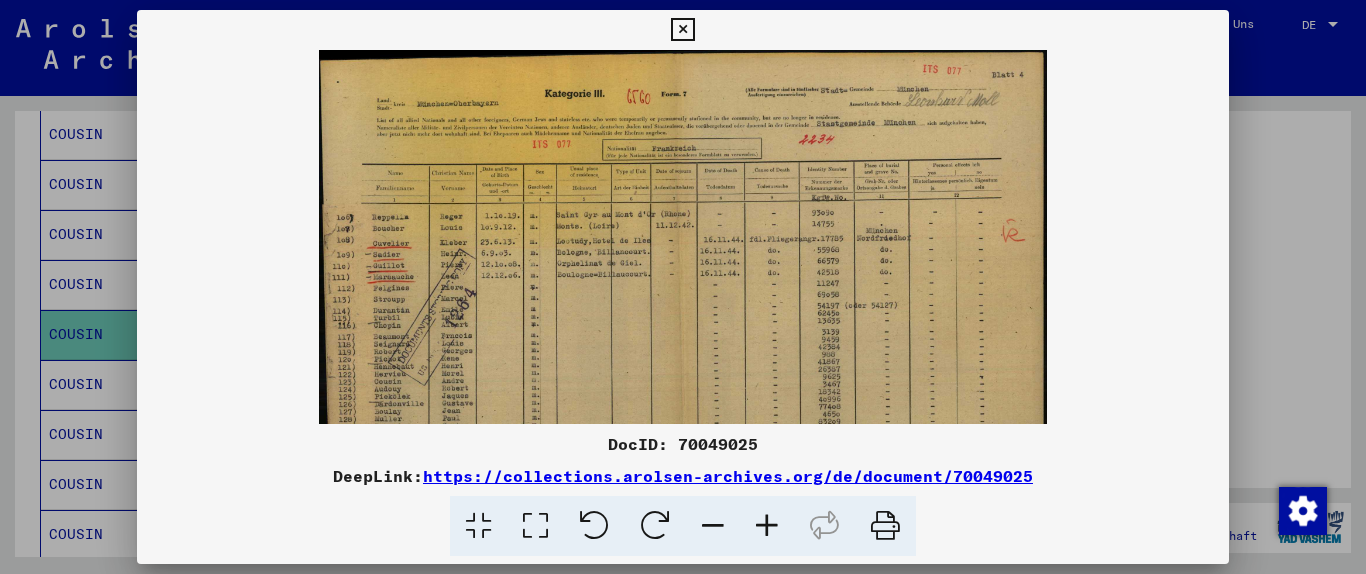 click at bounding box center [767, 526] 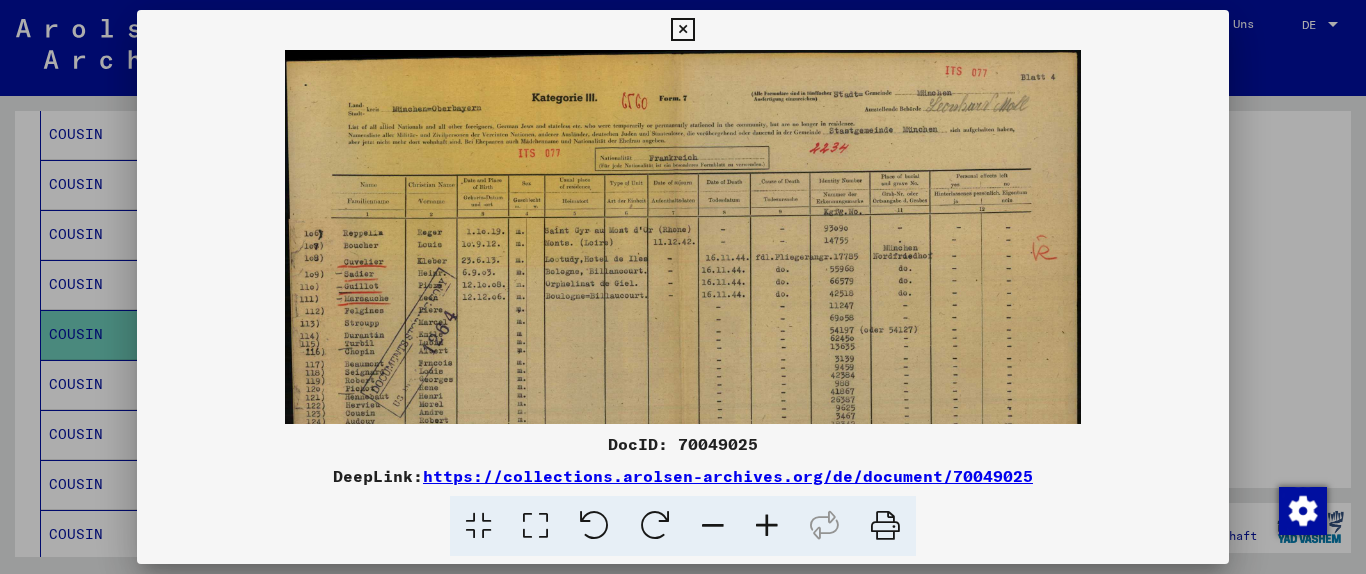 click at bounding box center (767, 526) 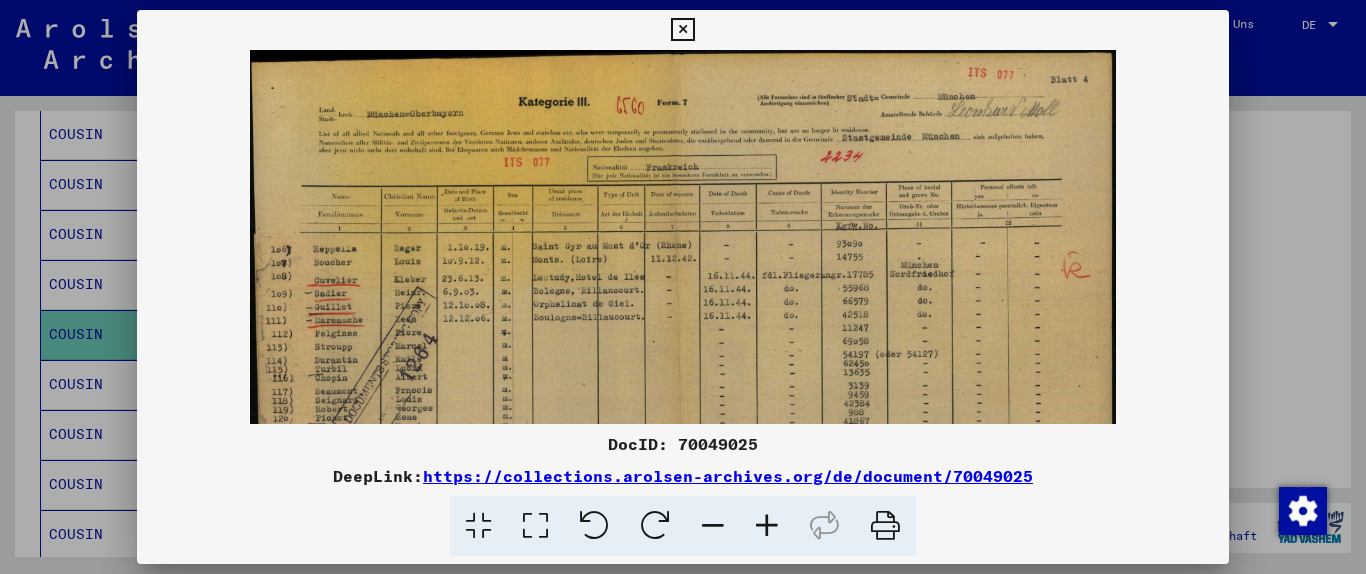 click at bounding box center [767, 526] 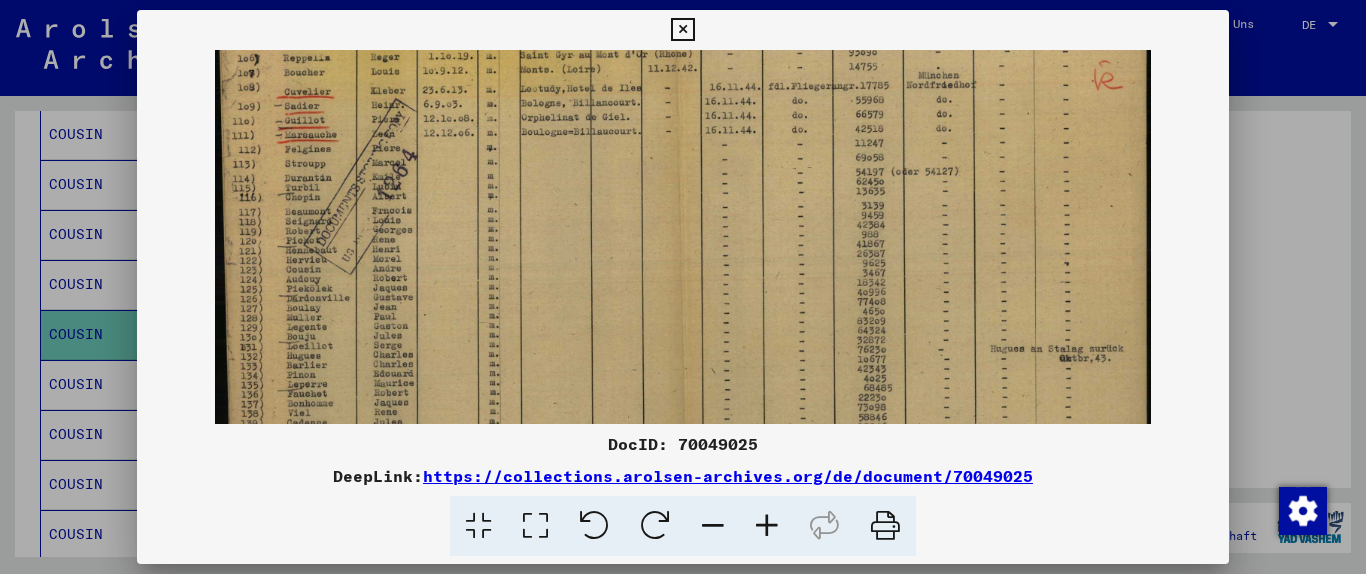 scroll, scrollTop: 216, scrollLeft: 0, axis: vertical 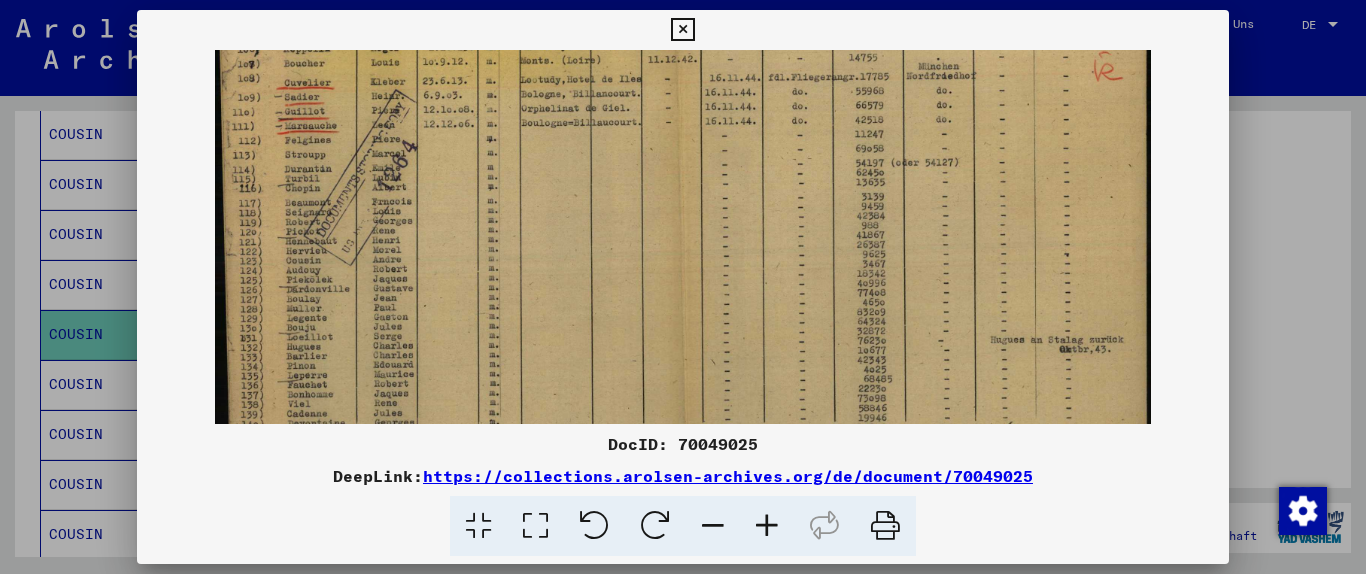 drag, startPoint x: 437, startPoint y: 399, endPoint x: 559, endPoint y: 152, distance: 275.48685 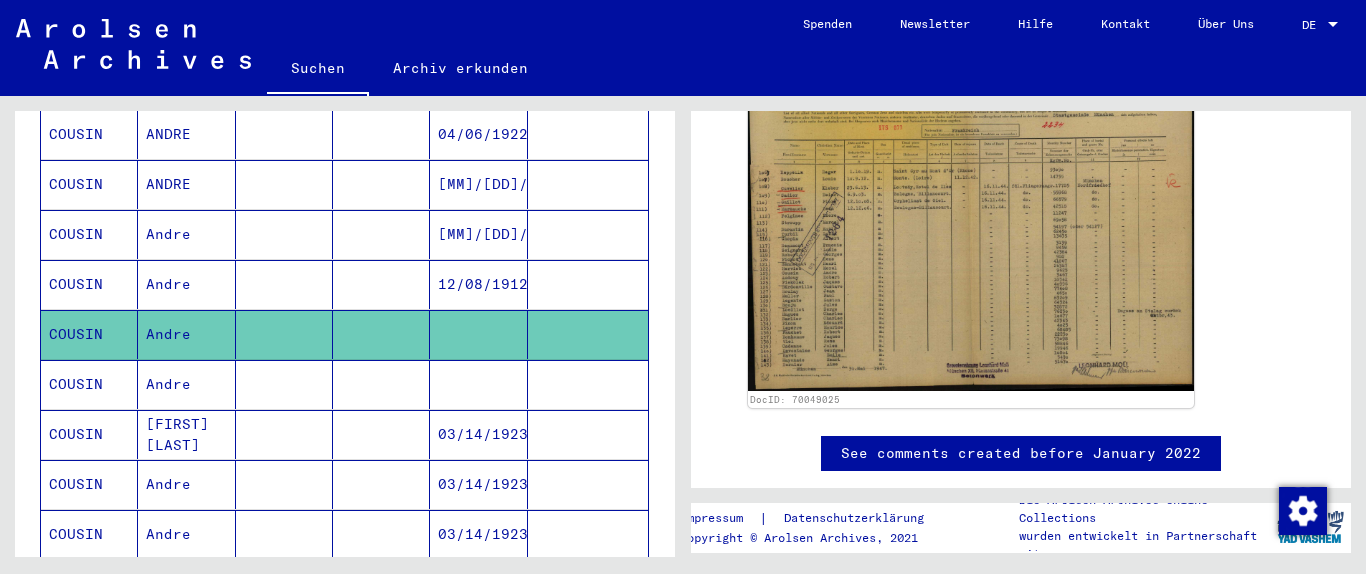click at bounding box center (284, 434) 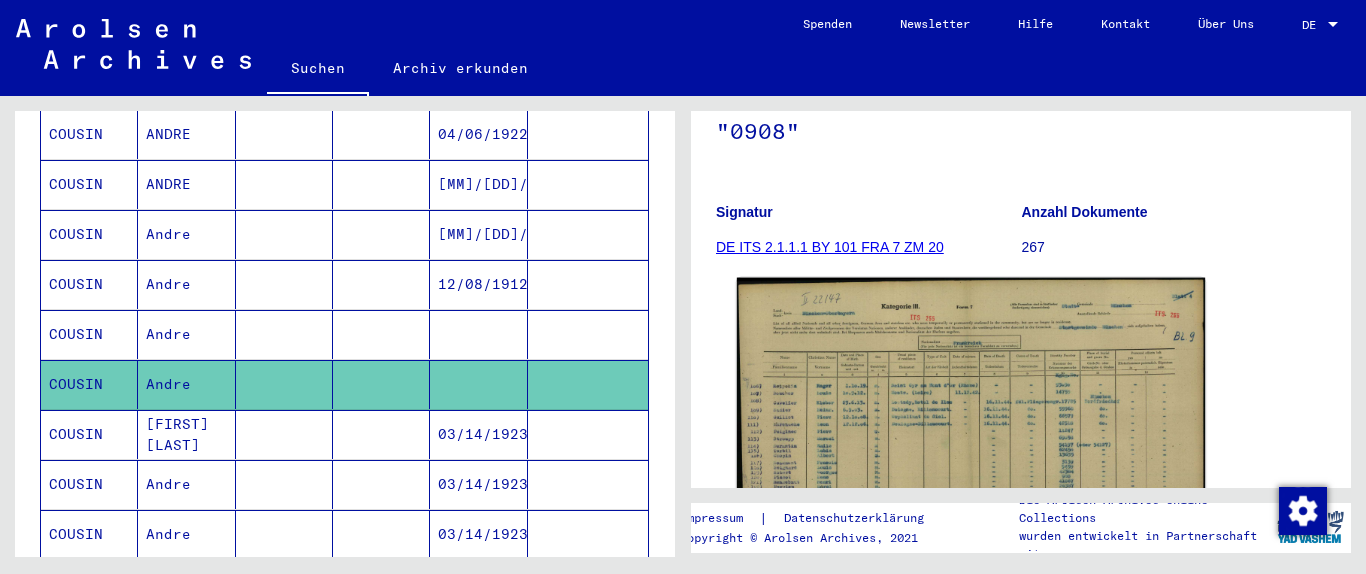 scroll, scrollTop: 432, scrollLeft: 0, axis: vertical 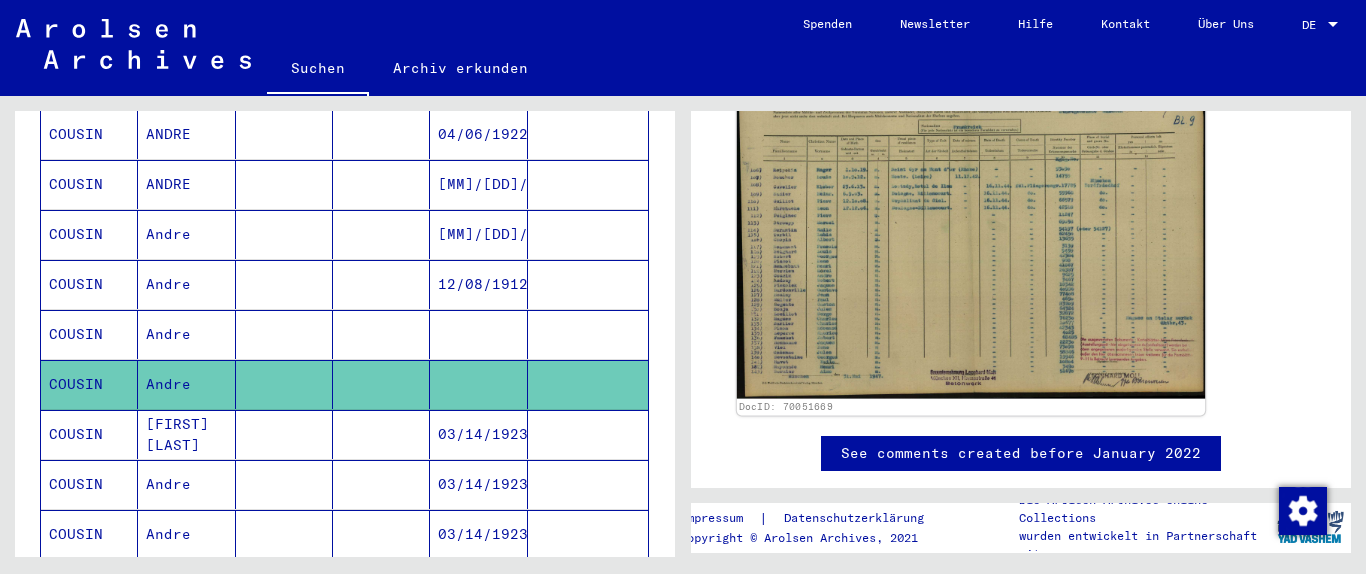 click 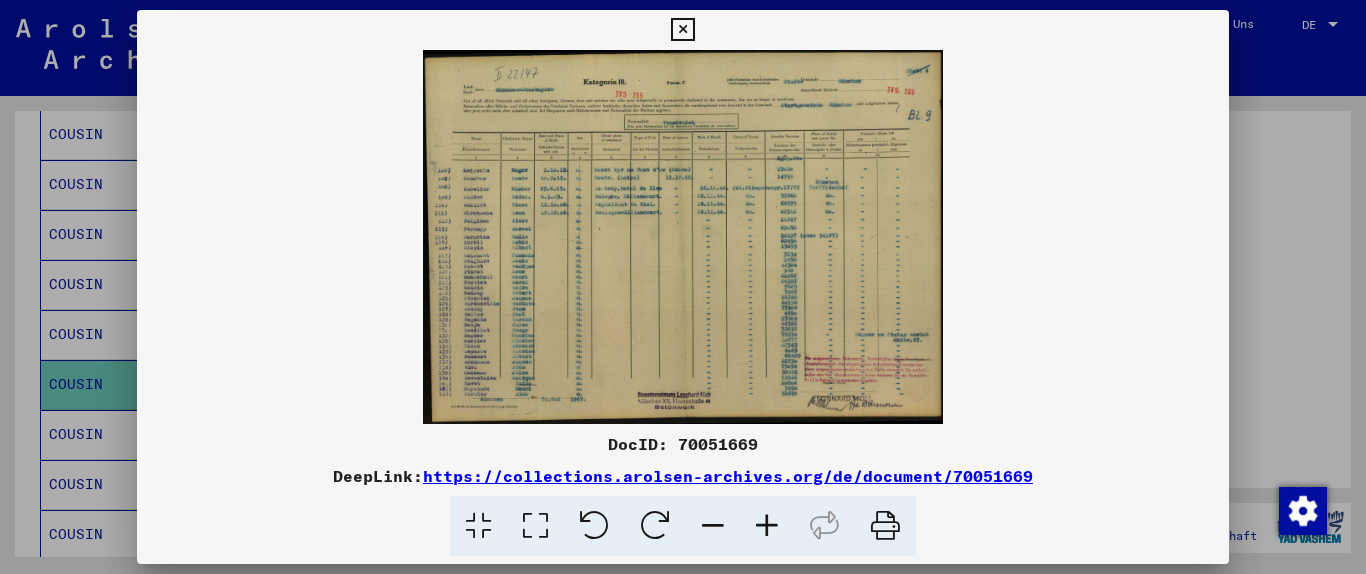 scroll, scrollTop: 432, scrollLeft: 0, axis: vertical 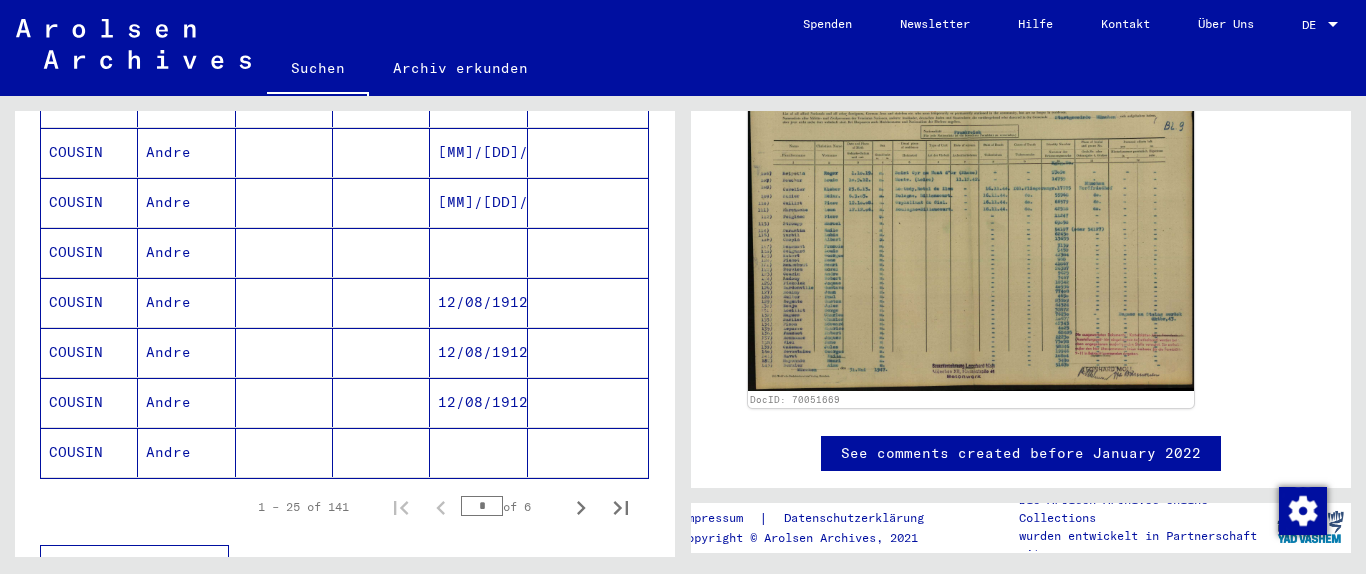 click at bounding box center (478, 302) 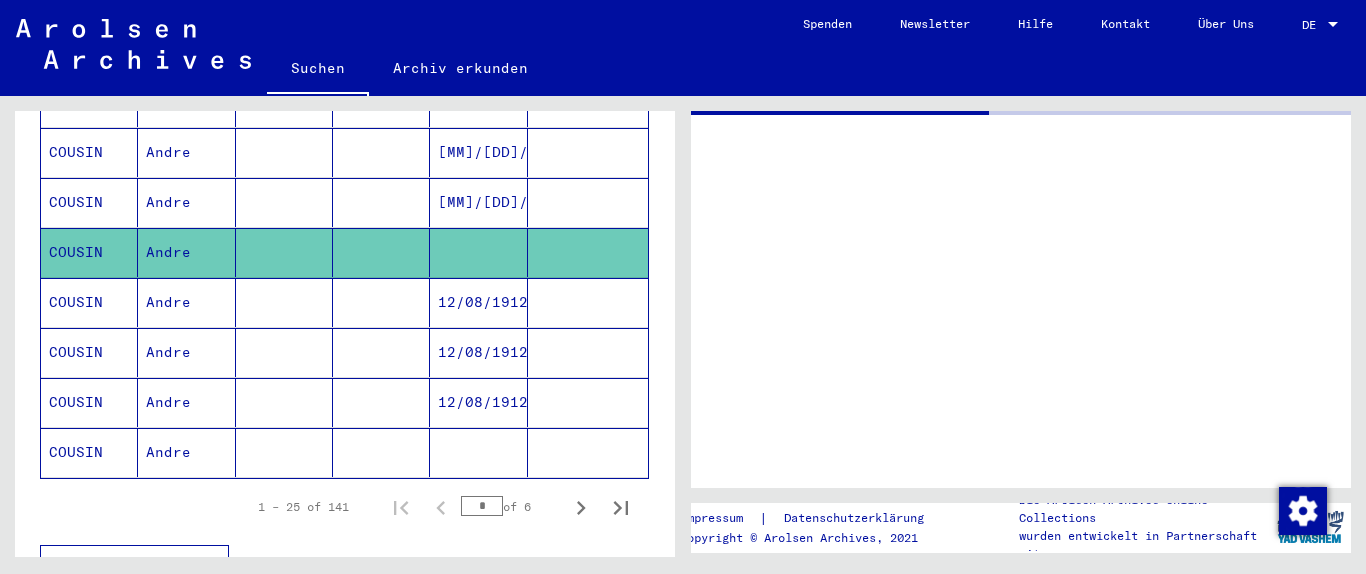 click 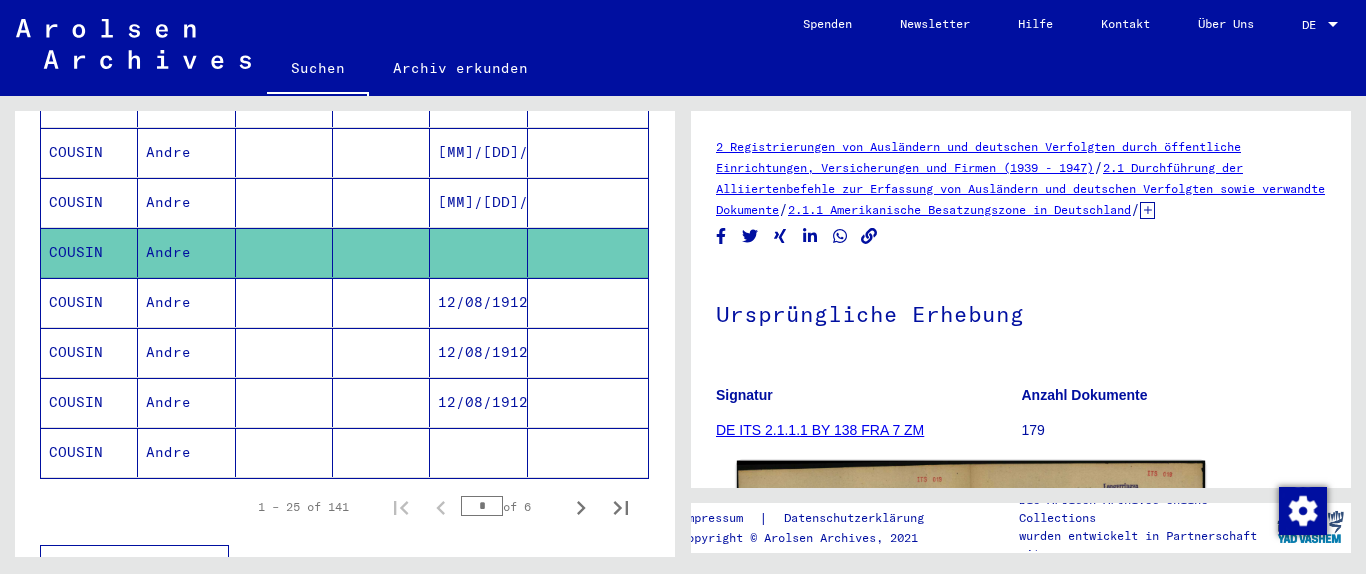 scroll, scrollTop: 324, scrollLeft: 0, axis: vertical 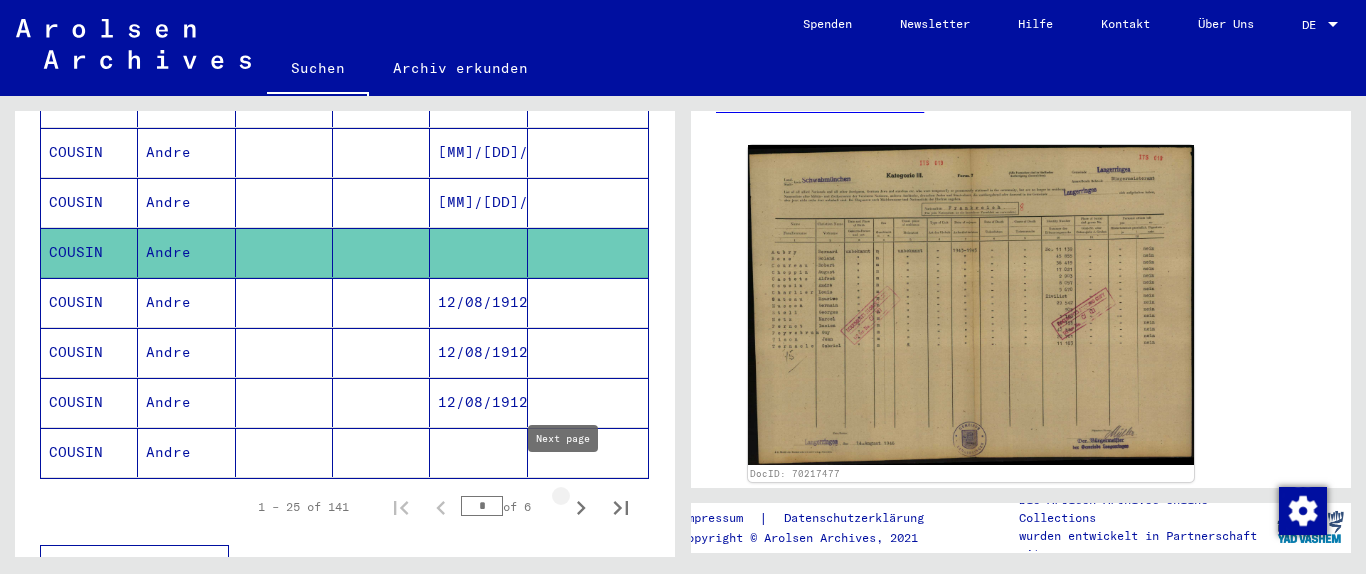 click 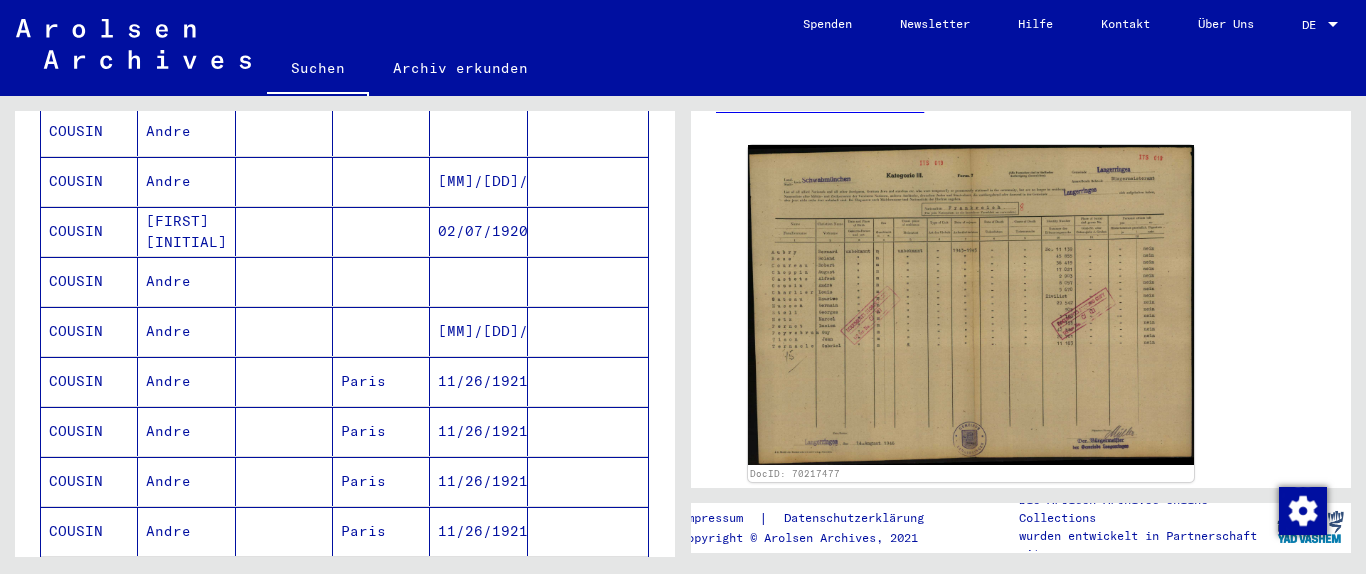 scroll, scrollTop: 334, scrollLeft: 0, axis: vertical 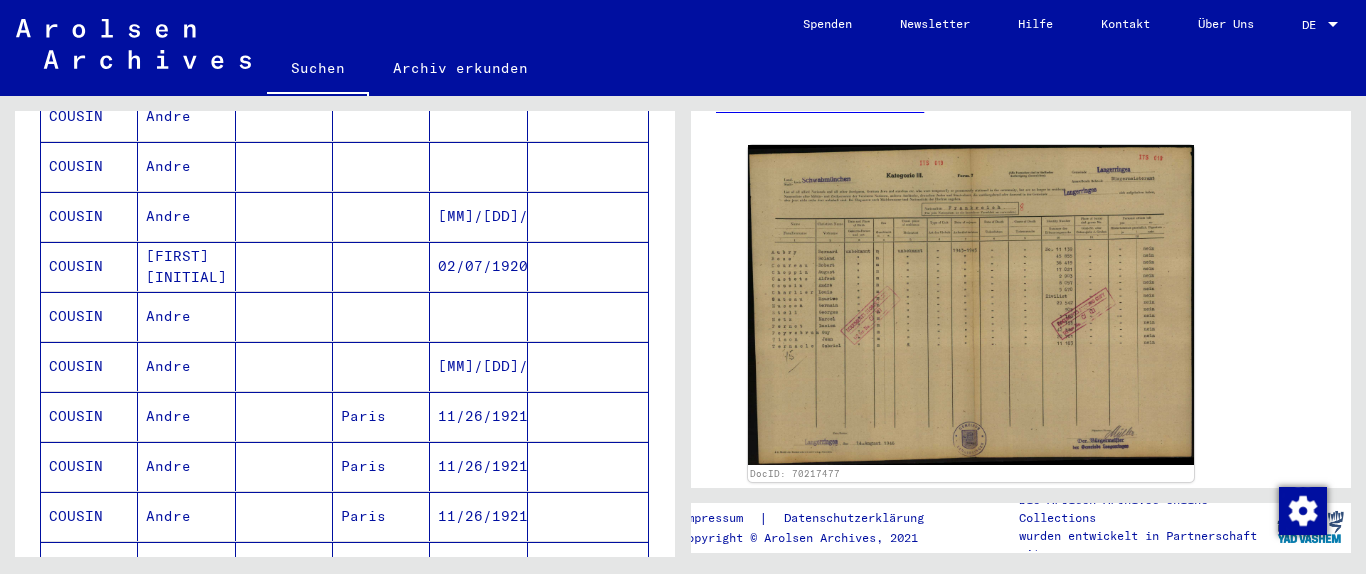 click at bounding box center [381, 416] 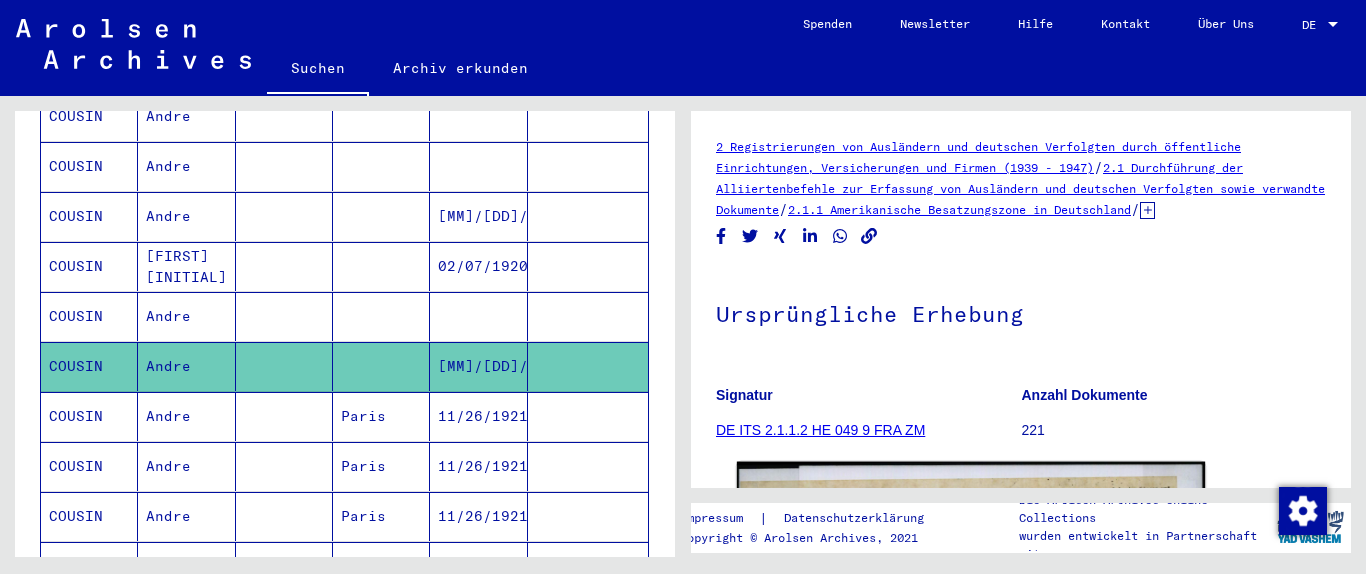 scroll, scrollTop: 324, scrollLeft: 0, axis: vertical 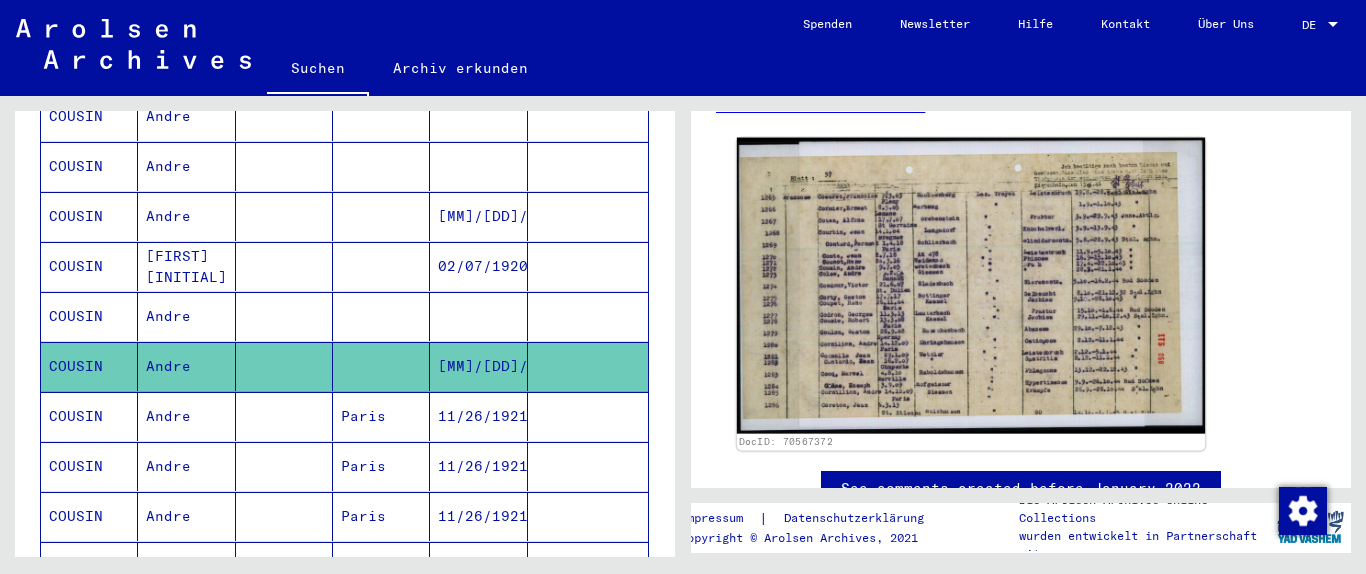 click 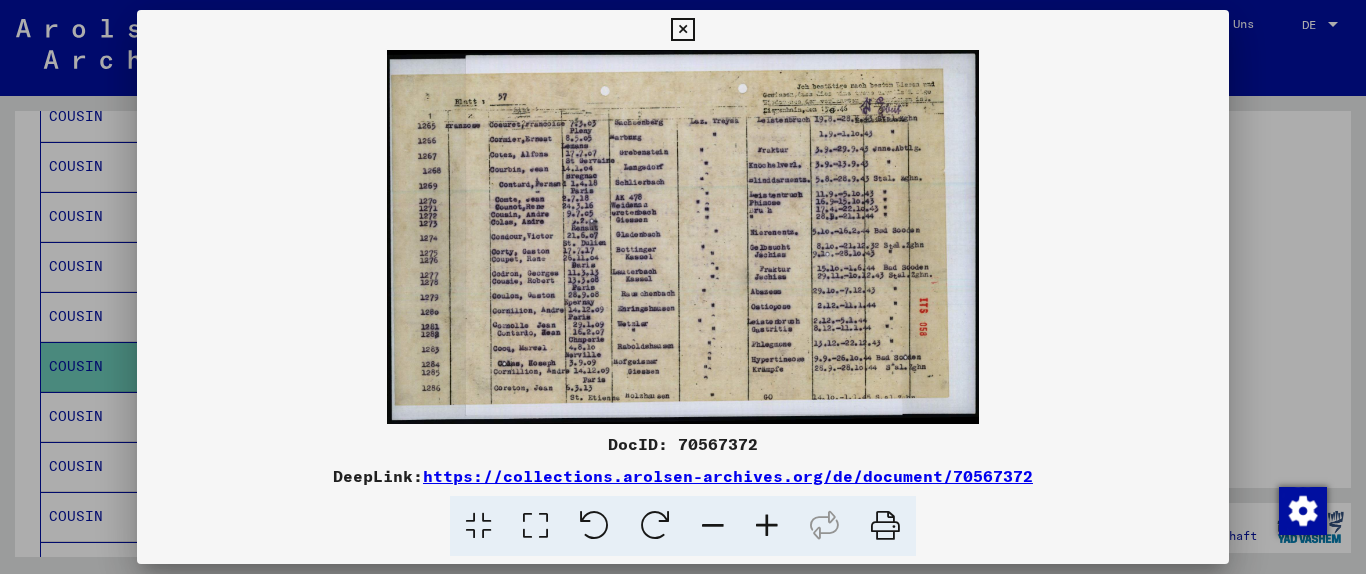 click at bounding box center (767, 526) 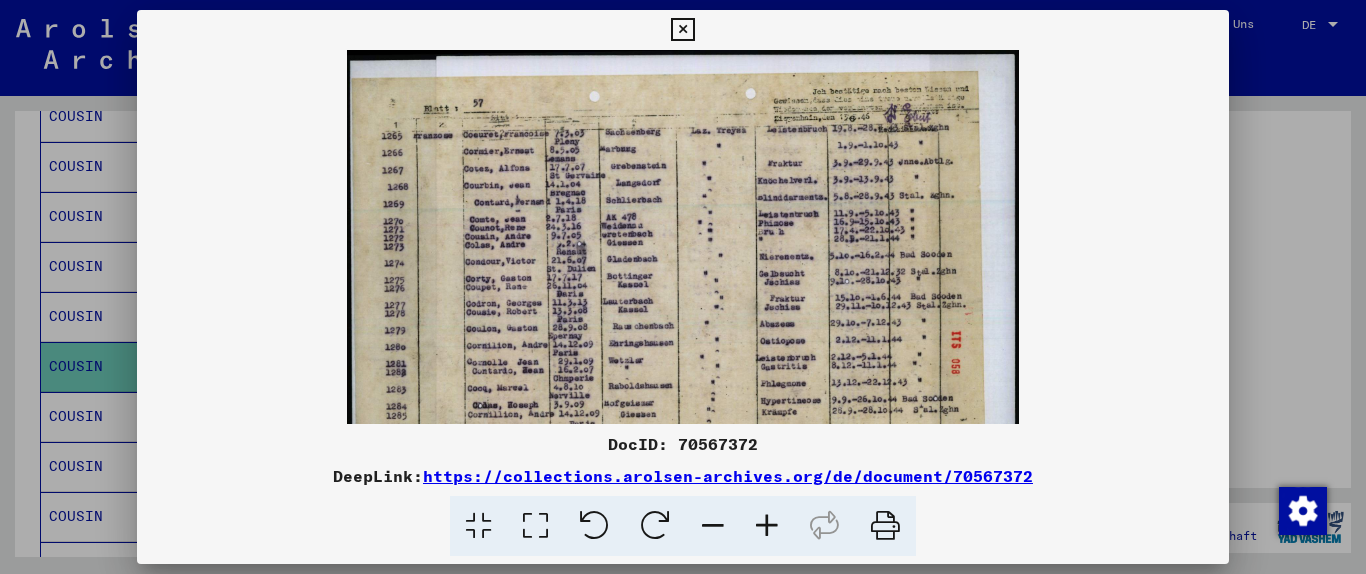 click at bounding box center [767, 526] 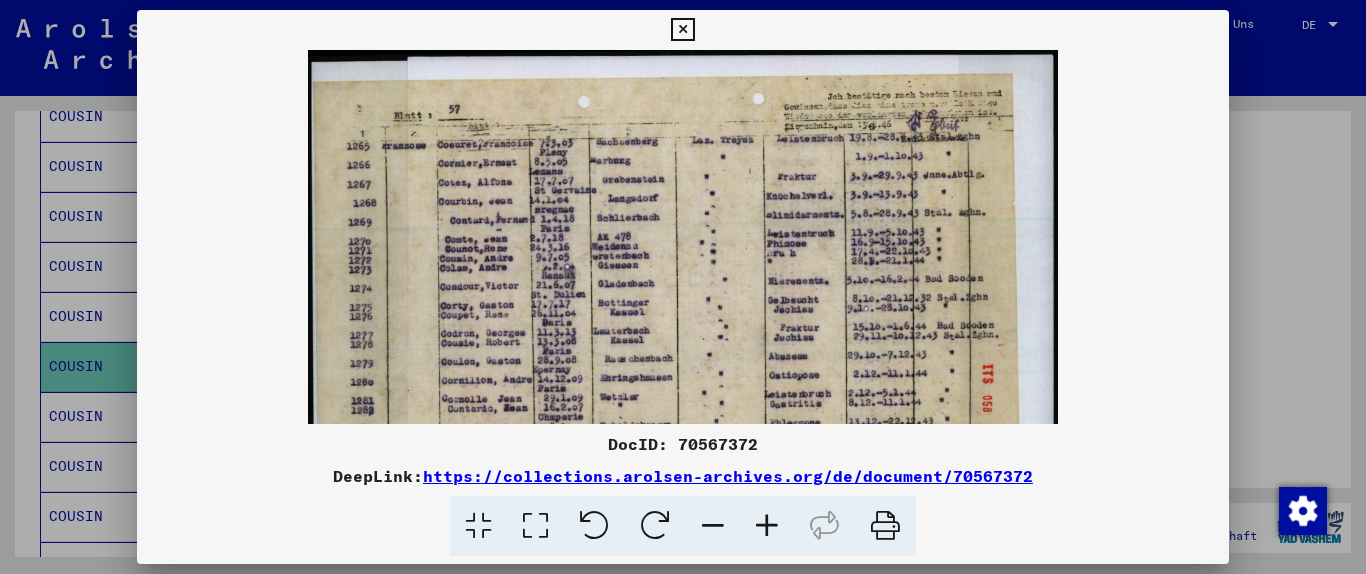 click at bounding box center [767, 526] 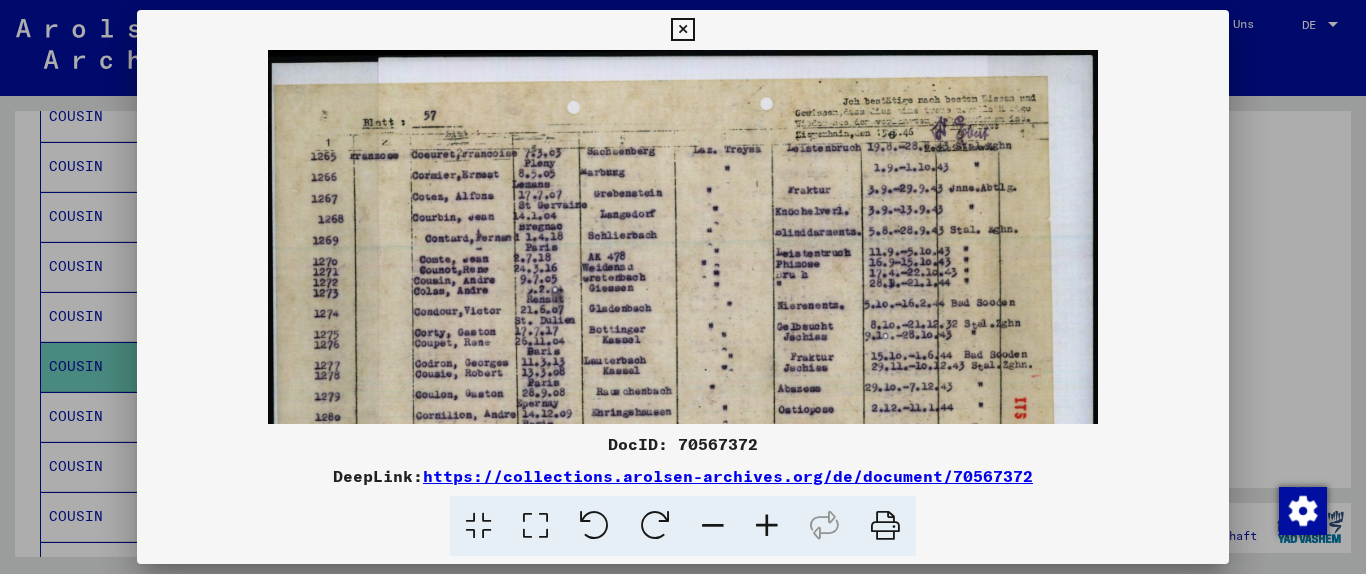 click at bounding box center (767, 526) 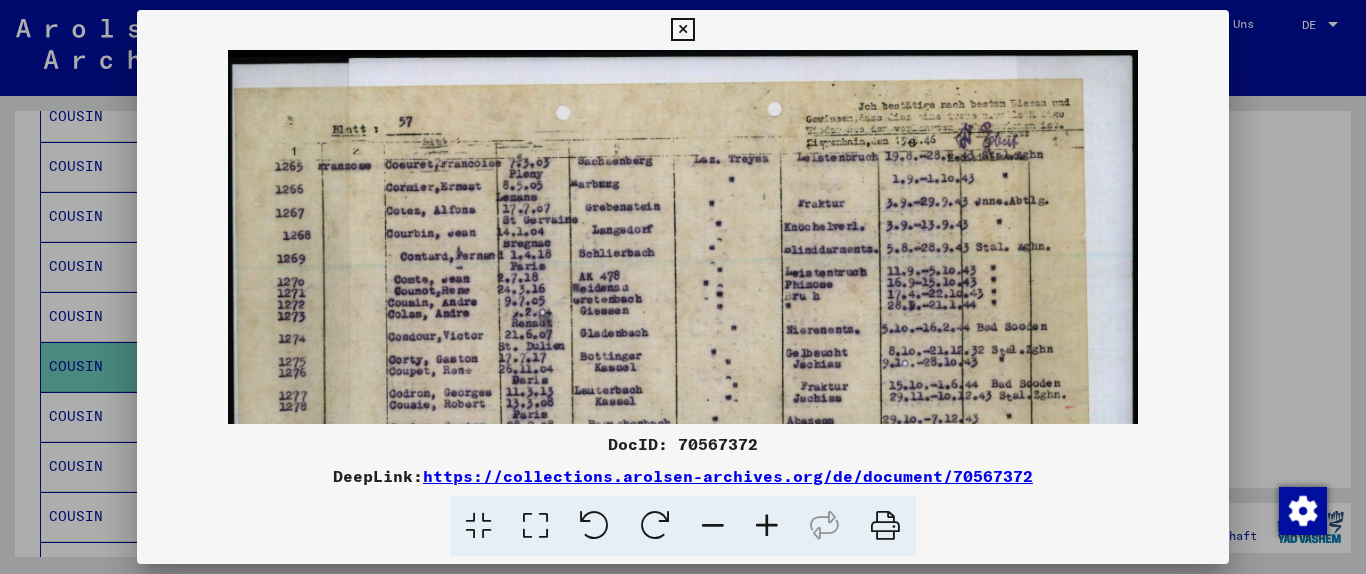 click at bounding box center (767, 526) 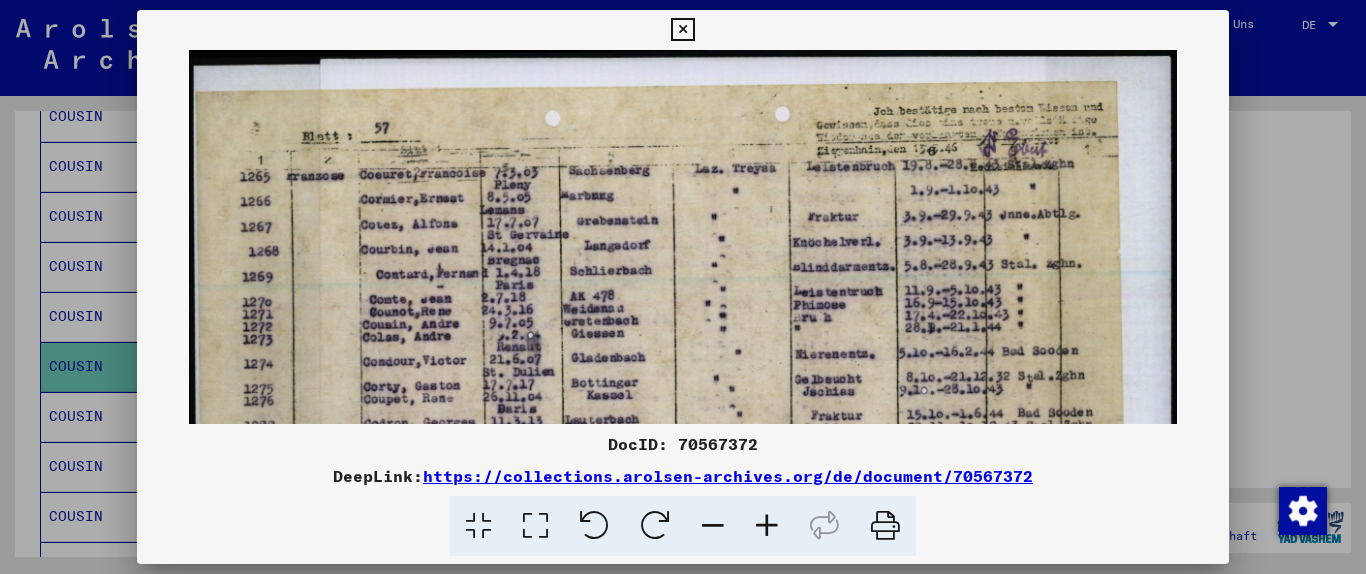 click at bounding box center (682, 30) 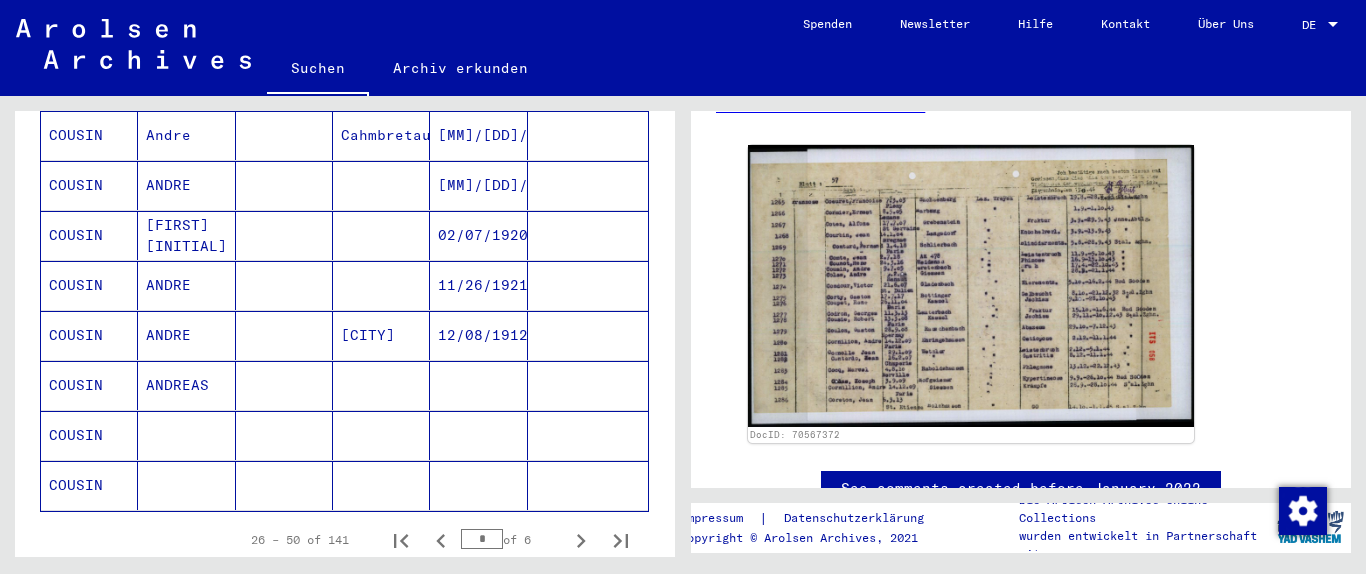 scroll, scrollTop: 1198, scrollLeft: 0, axis: vertical 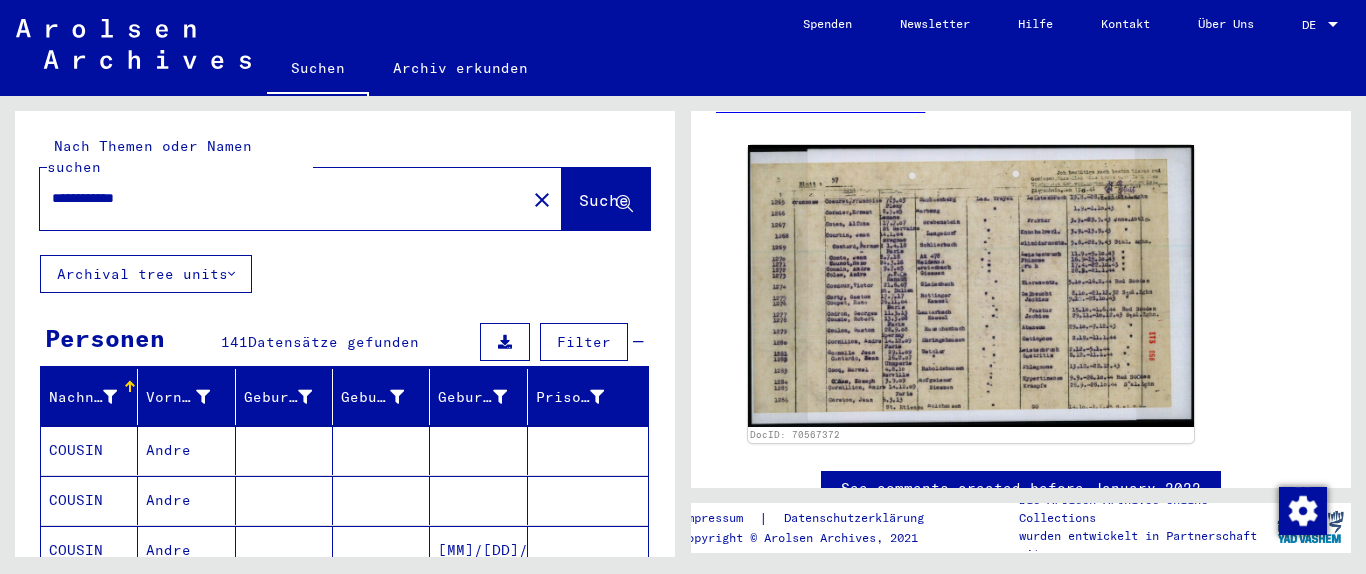 click on "Filter" at bounding box center [584, 342] 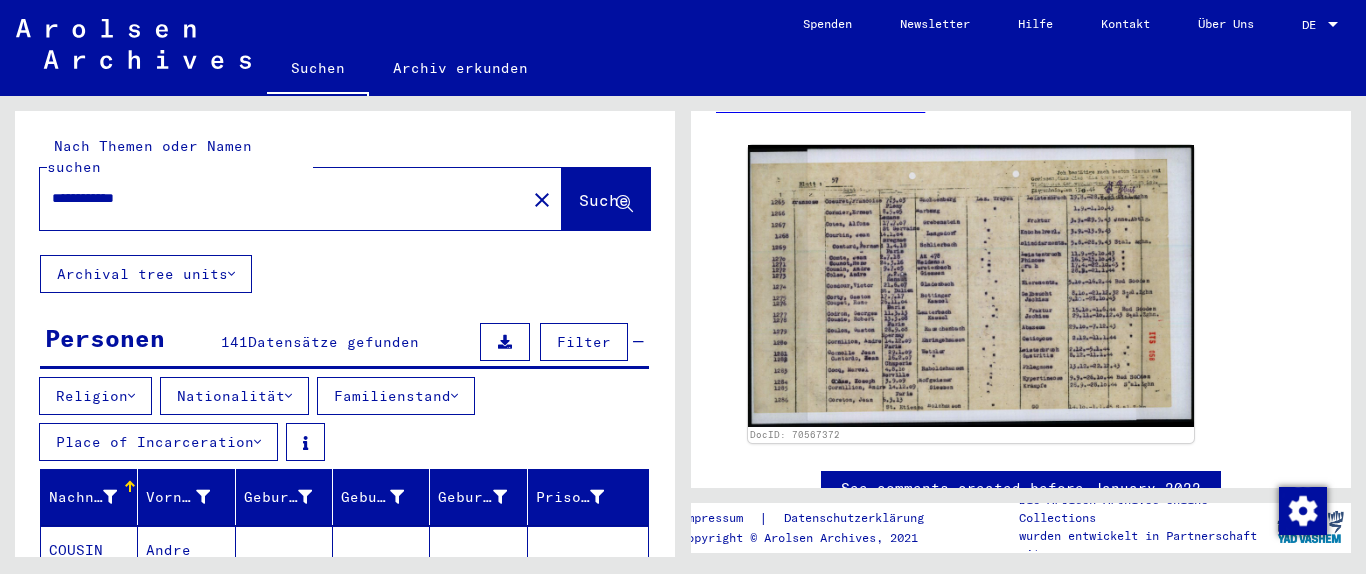 click at bounding box center [257, 442] 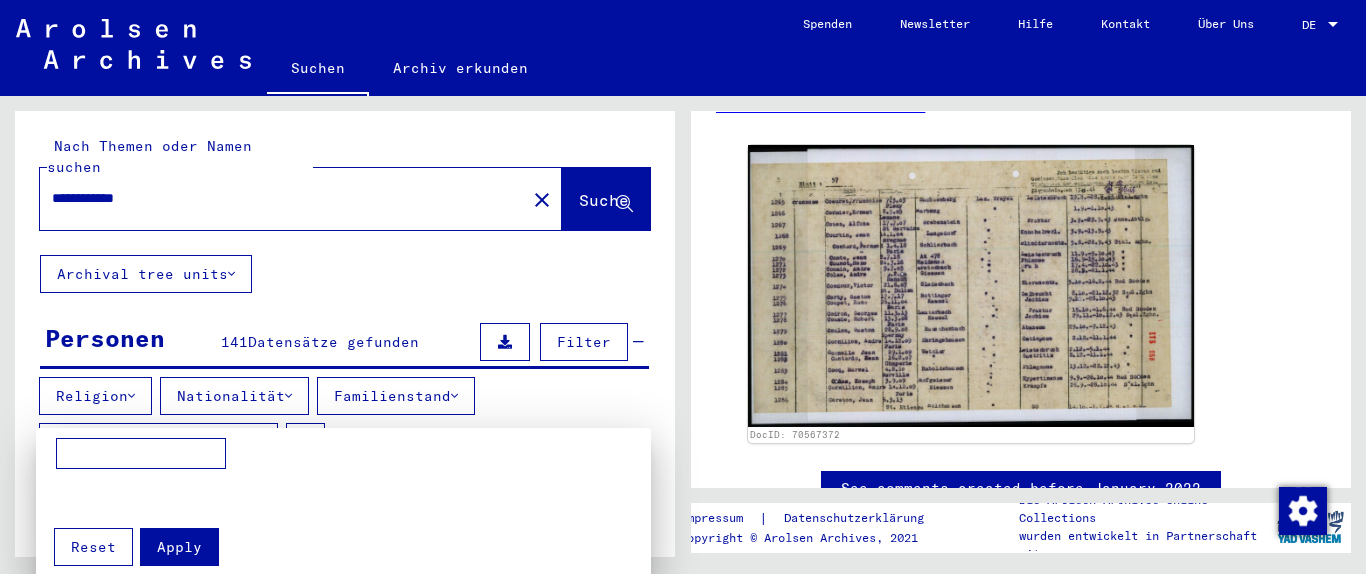 click at bounding box center (683, 287) 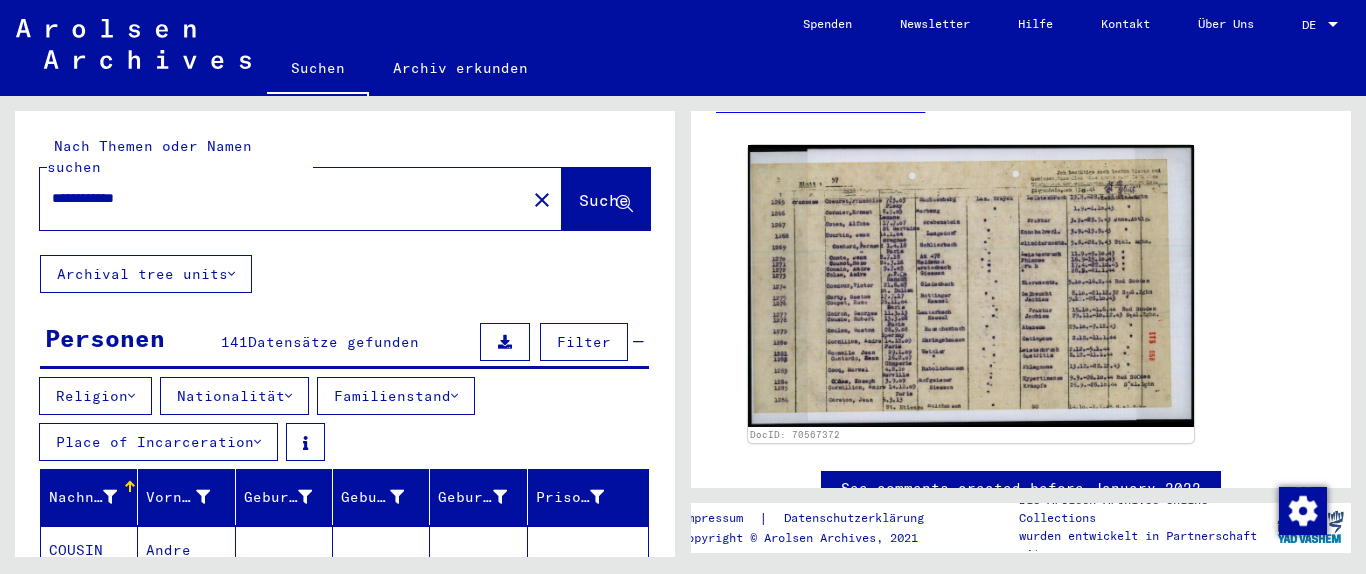click on "Nationalität" at bounding box center (234, 396) 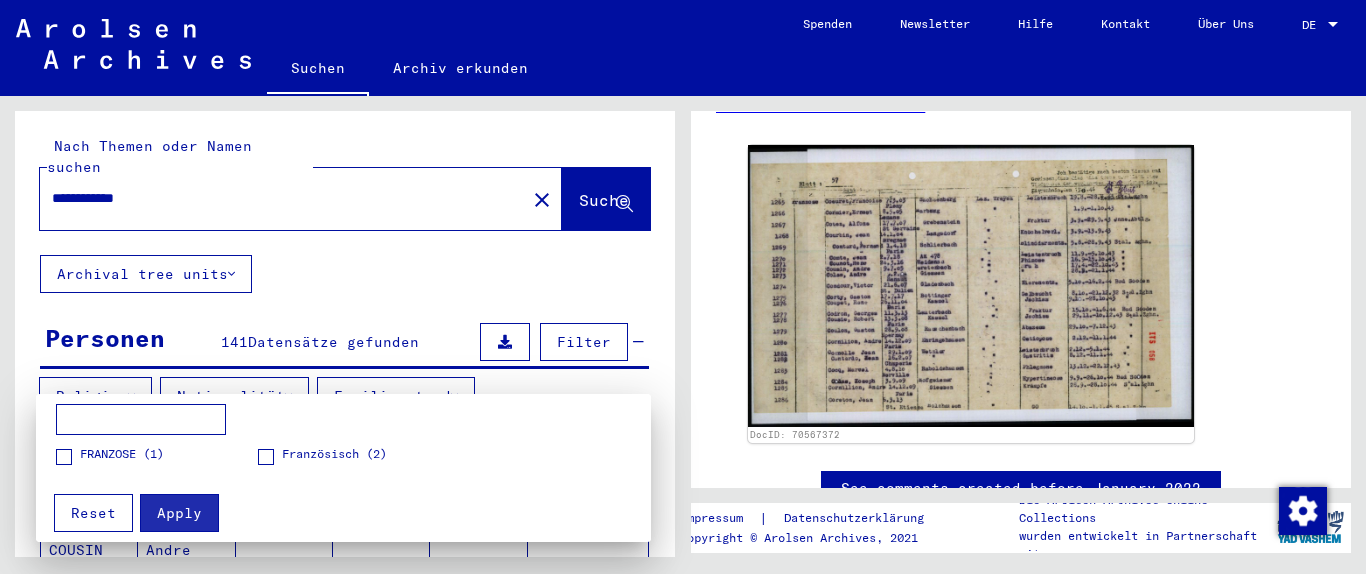 click on "Französisch (2)" at bounding box center [334, 454] 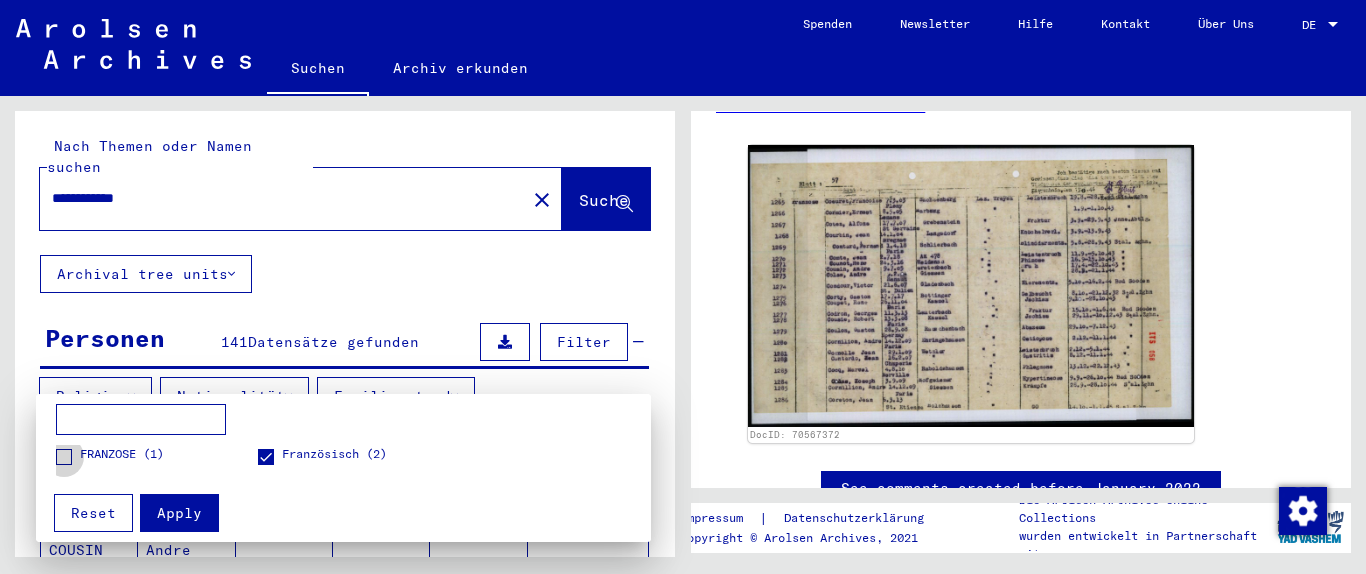 click at bounding box center [64, 457] 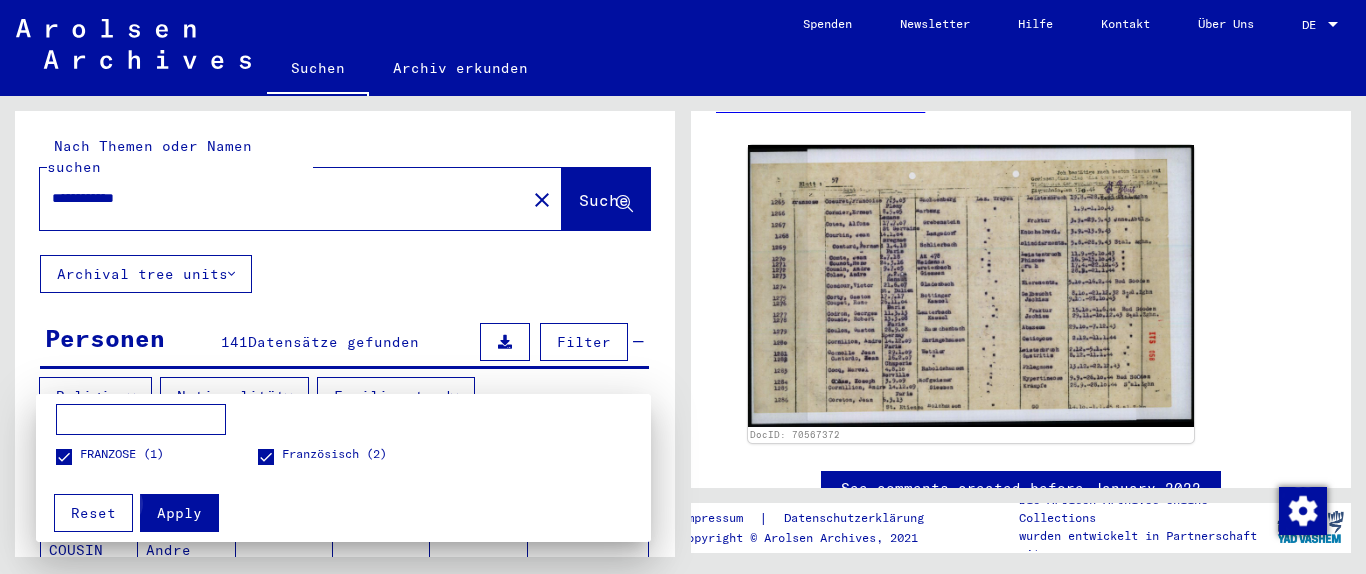 click on "Apply" at bounding box center (179, 513) 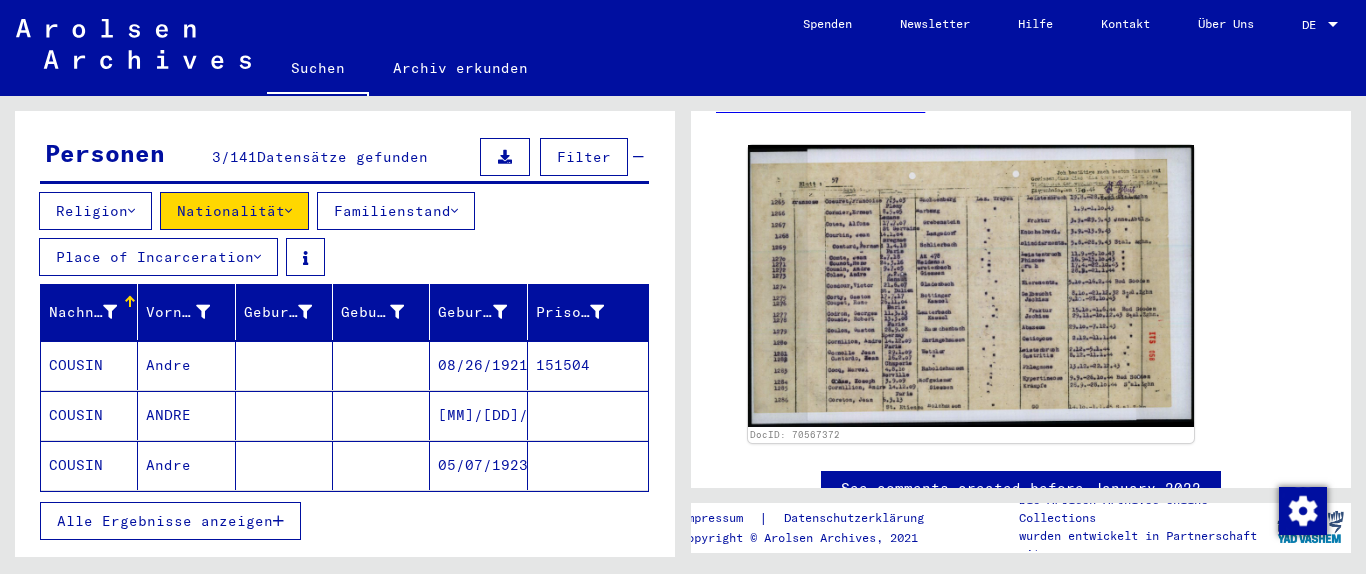 scroll, scrollTop: 216, scrollLeft: 0, axis: vertical 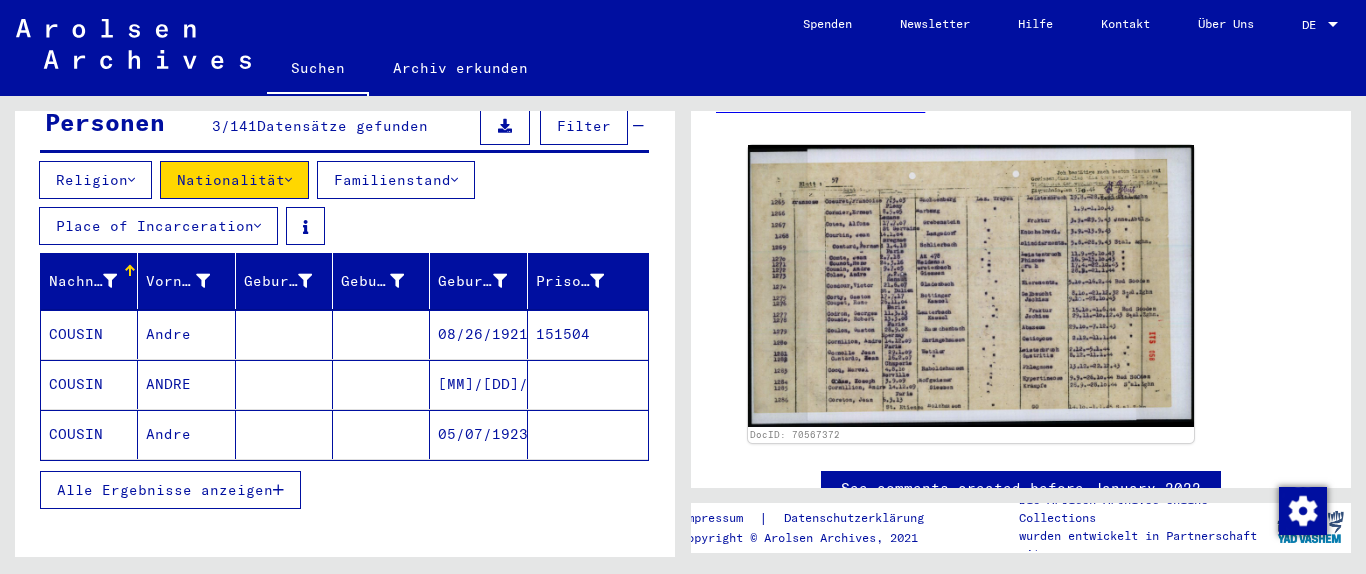 click on "Alle Ergebnisse anzeigen" at bounding box center (165, 490) 